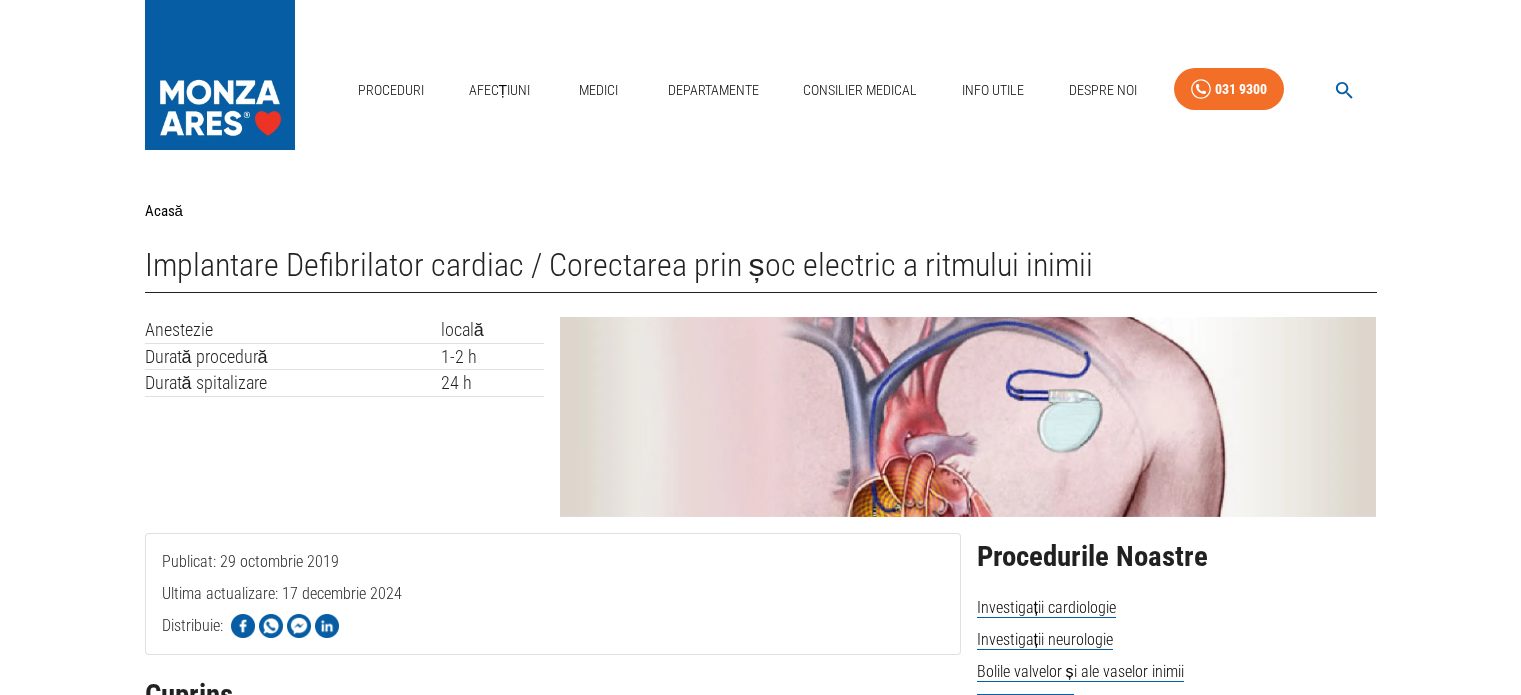 scroll, scrollTop: 0, scrollLeft: 0, axis: both 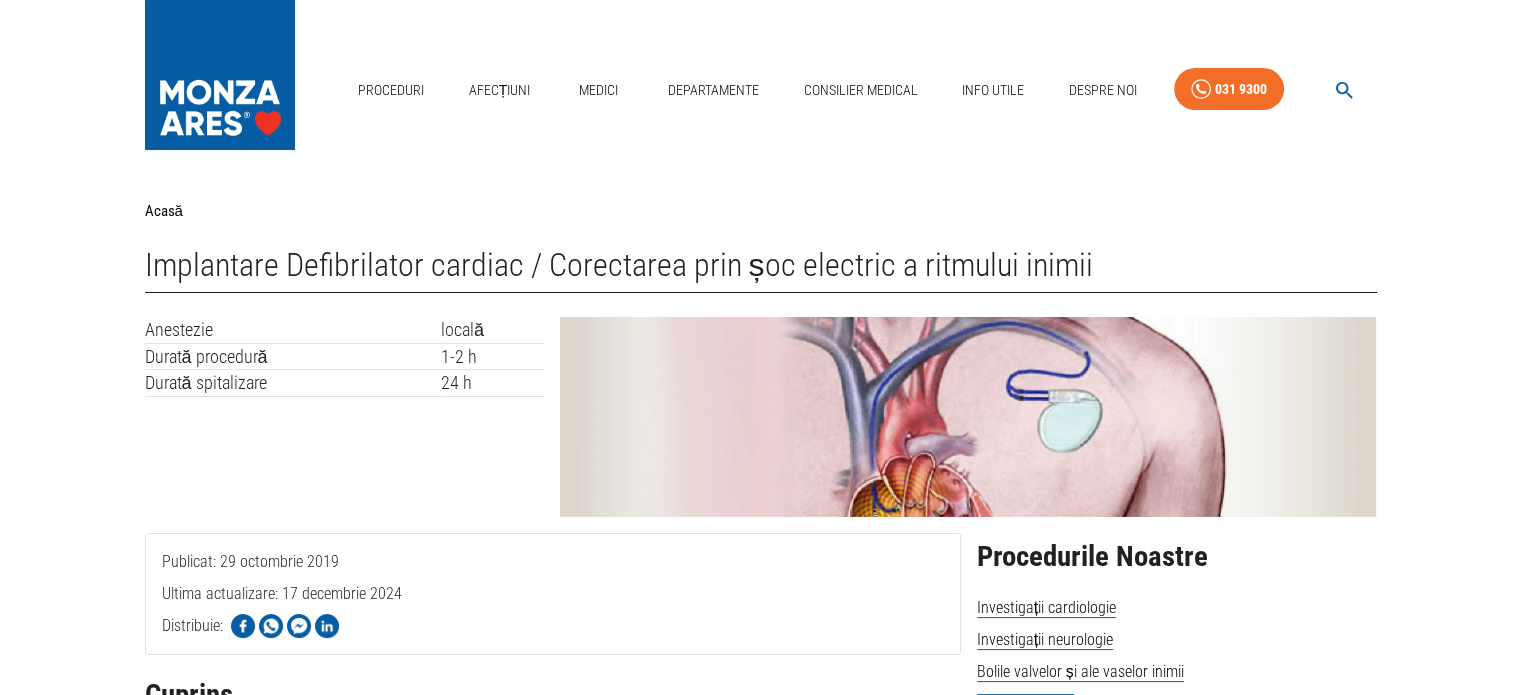 click on "Acasă Implantare Defibrilator cardiac / Corectarea prin șoc electric a ritmului inimii Anestezie locală Durată procedură 1-2 h Durată spitalizare 24 h Publicat: 29 octombrie [DATE]  Ultima actualizare: 17 decembrie [DATE]  Distribuie: Cuprins Ce este un defibrilator cardiac?  Rolul defibrilatorului cardiac  Când este indicată implantarea unui defibrilator cardiac?  Cum te pregătești de procedură?  Cum te pregătești pentru intervenție? Medici care efectuează implantare de defibrilator cardiac Ce se întâmplă în timpul procedurii?  Ce dispozitive medicale sunt folosite?  Ce se întâmplă după realizarea procedurii?  Cât durează internarea?  Ce trebuie să faci după ce ieși din spital?  Cum arată viața cu un defibrilator cardiac?  Care sunt riscurile și complicațiile posibile?  Care este prețul implantării unui defibrilator cardiac?  intervenție  chirurgicală care nu este lipsită de anumite riscuri.[1] Ce este un defibrilator cardiac?  evenimente fatale Tahicardia )." at bounding box center [761, 4352] 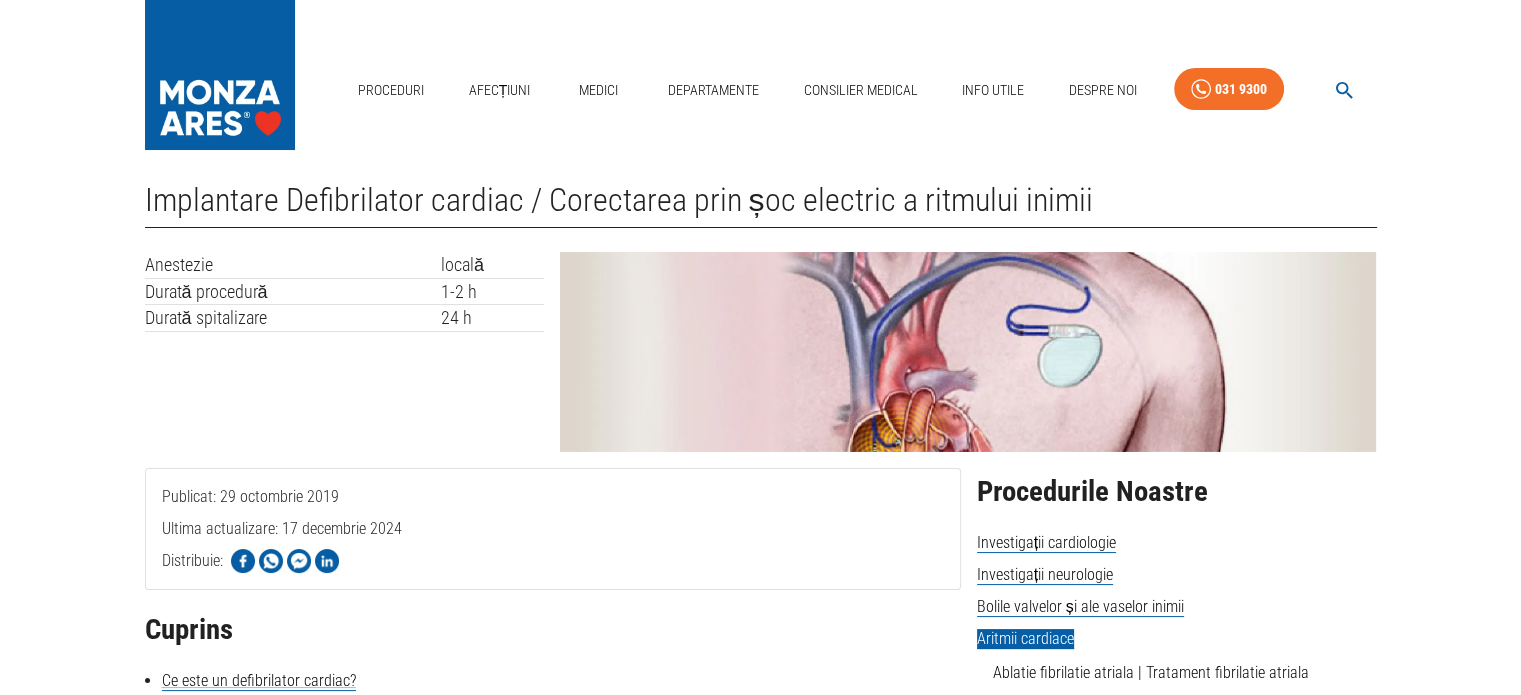 scroll, scrollTop: 100, scrollLeft: 0, axis: vertical 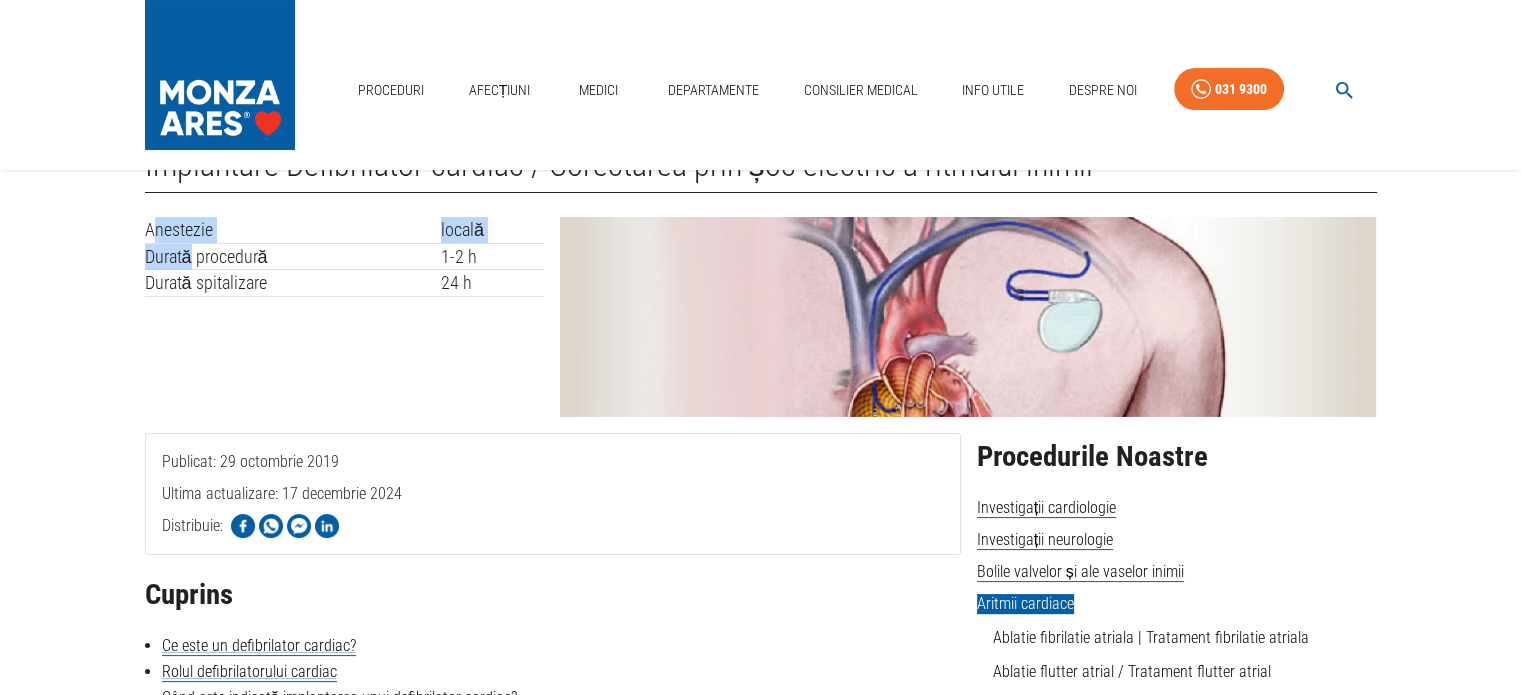 drag, startPoint x: 159, startPoint y: 239, endPoint x: 192, endPoint y: 250, distance: 34.785053 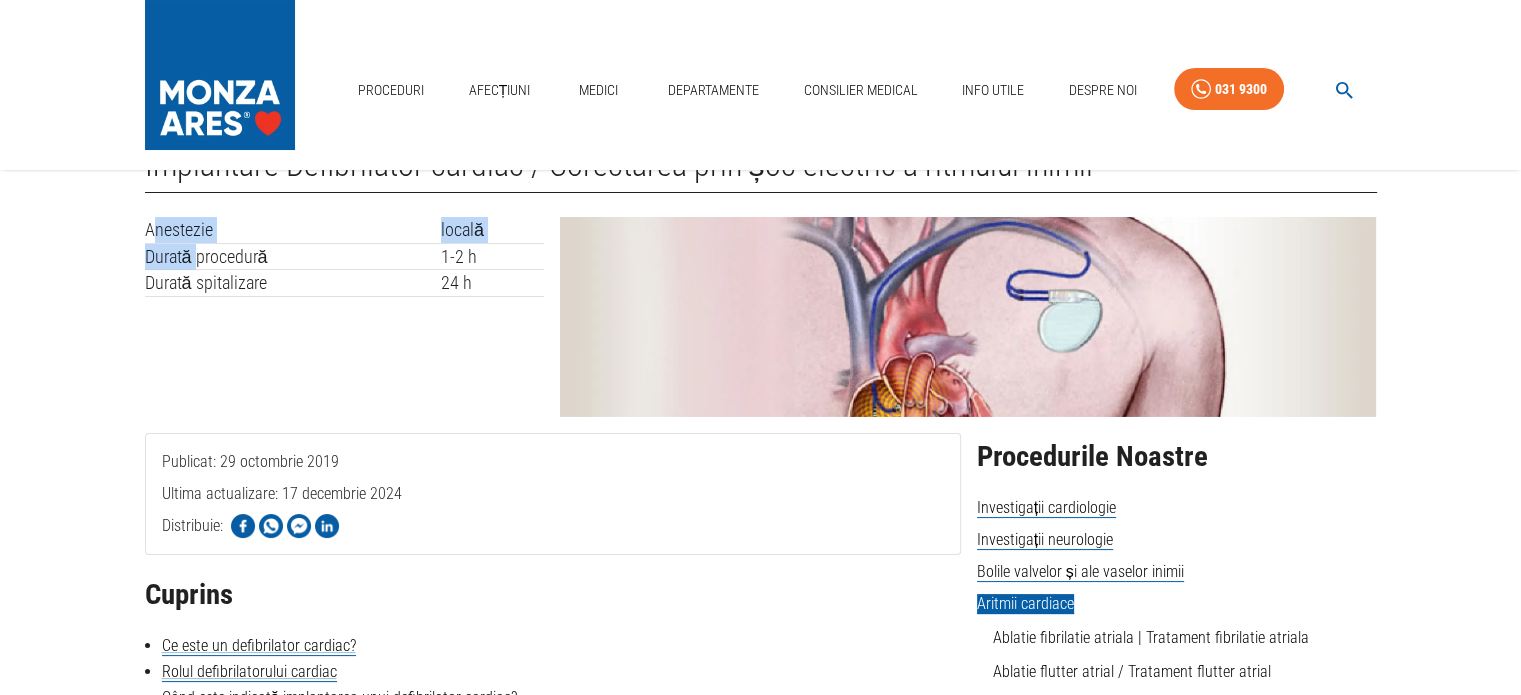click on "Durată procedură" at bounding box center (293, 256) 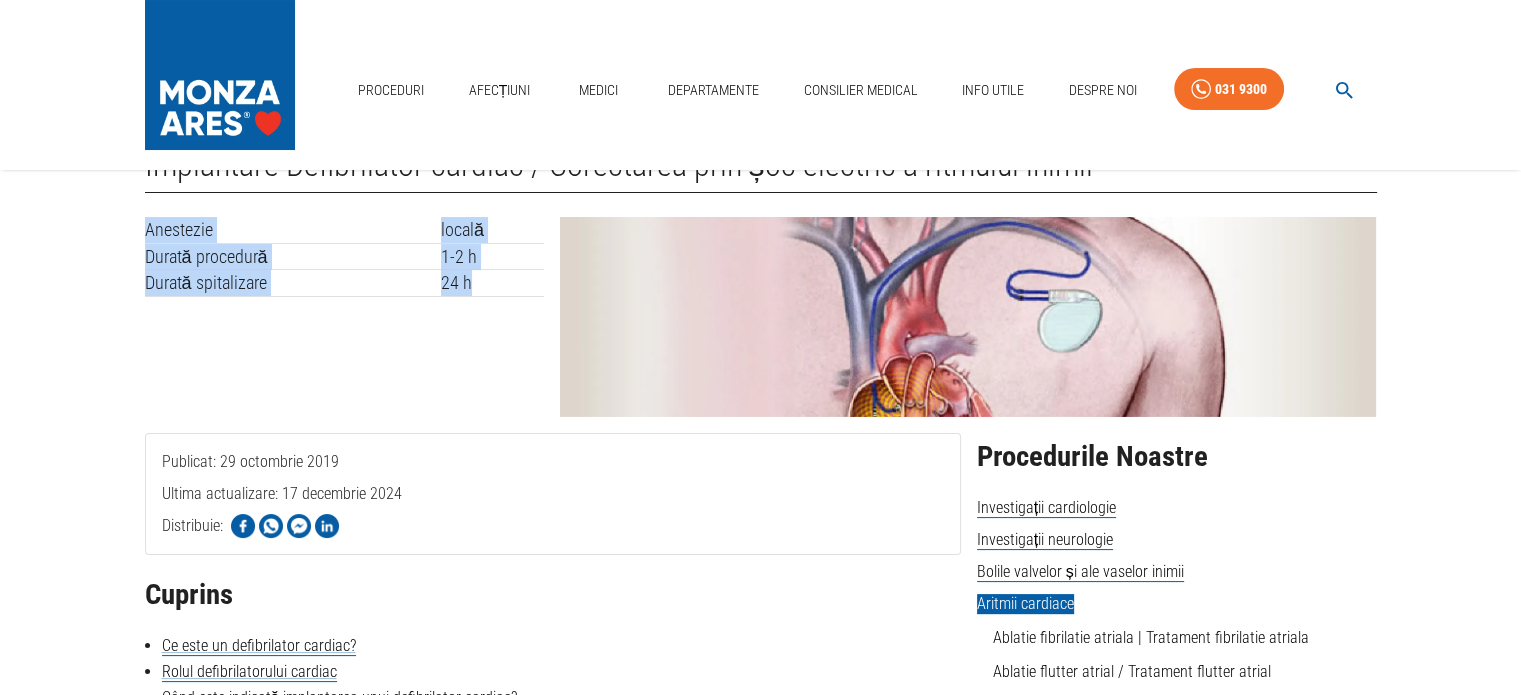 drag, startPoint x: 141, startPoint y: 227, endPoint x: 476, endPoint y: 281, distance: 339.32434 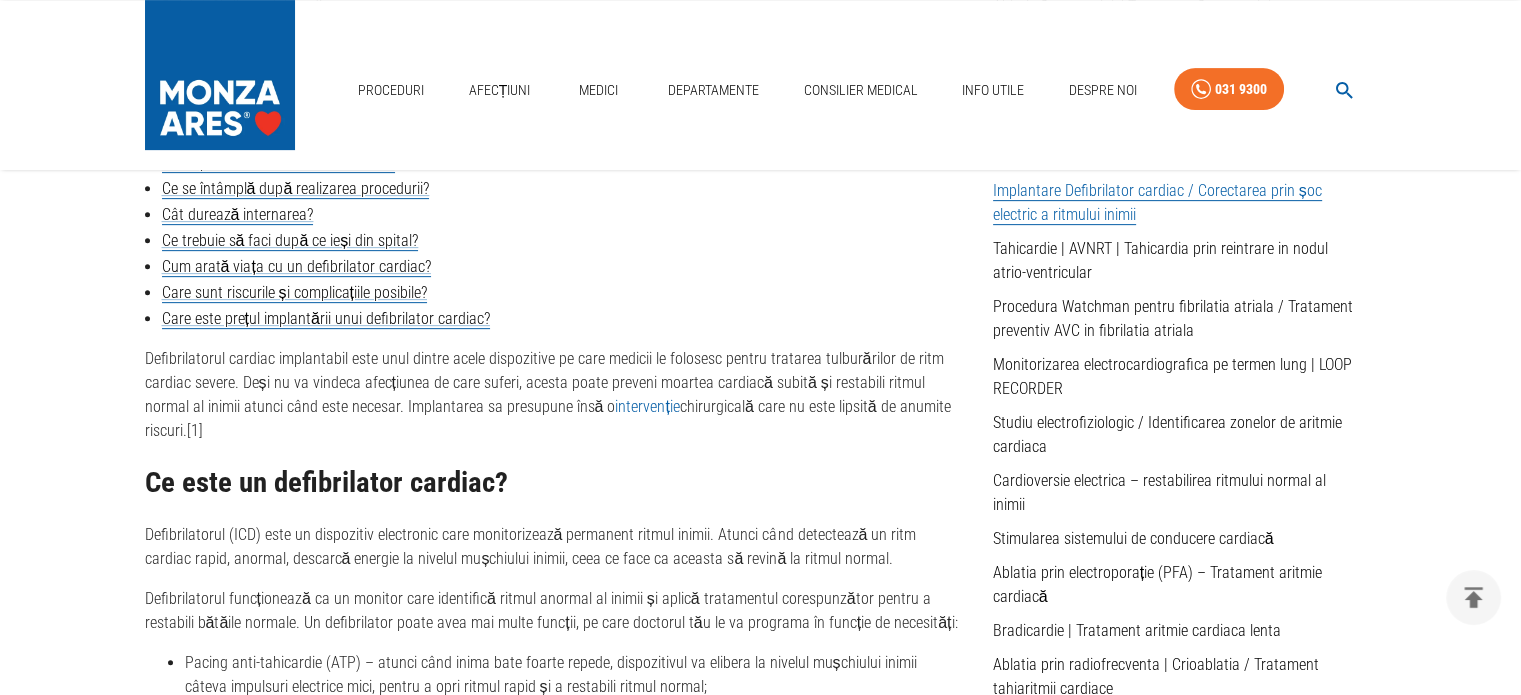 scroll, scrollTop: 800, scrollLeft: 0, axis: vertical 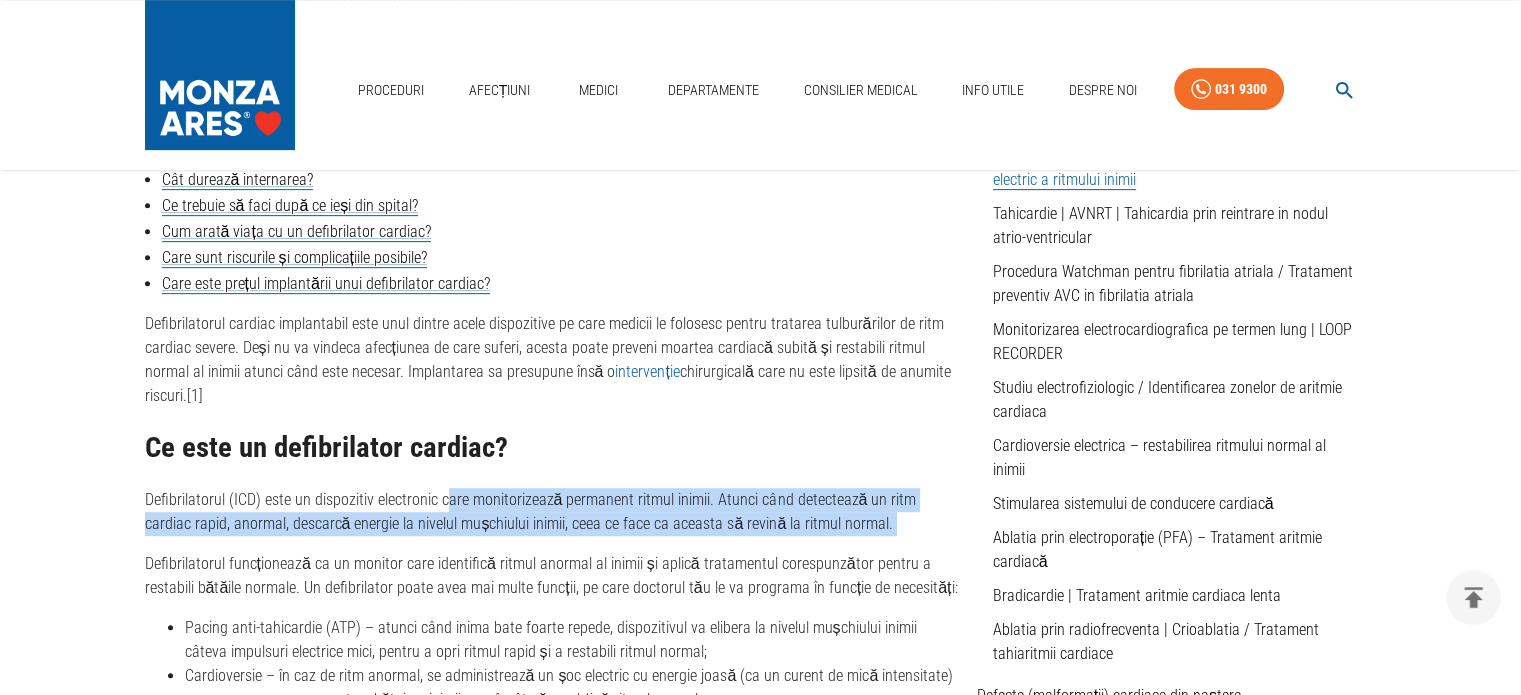 drag, startPoint x: 444, startPoint y: 477, endPoint x: 146, endPoint y: 515, distance: 300.41306 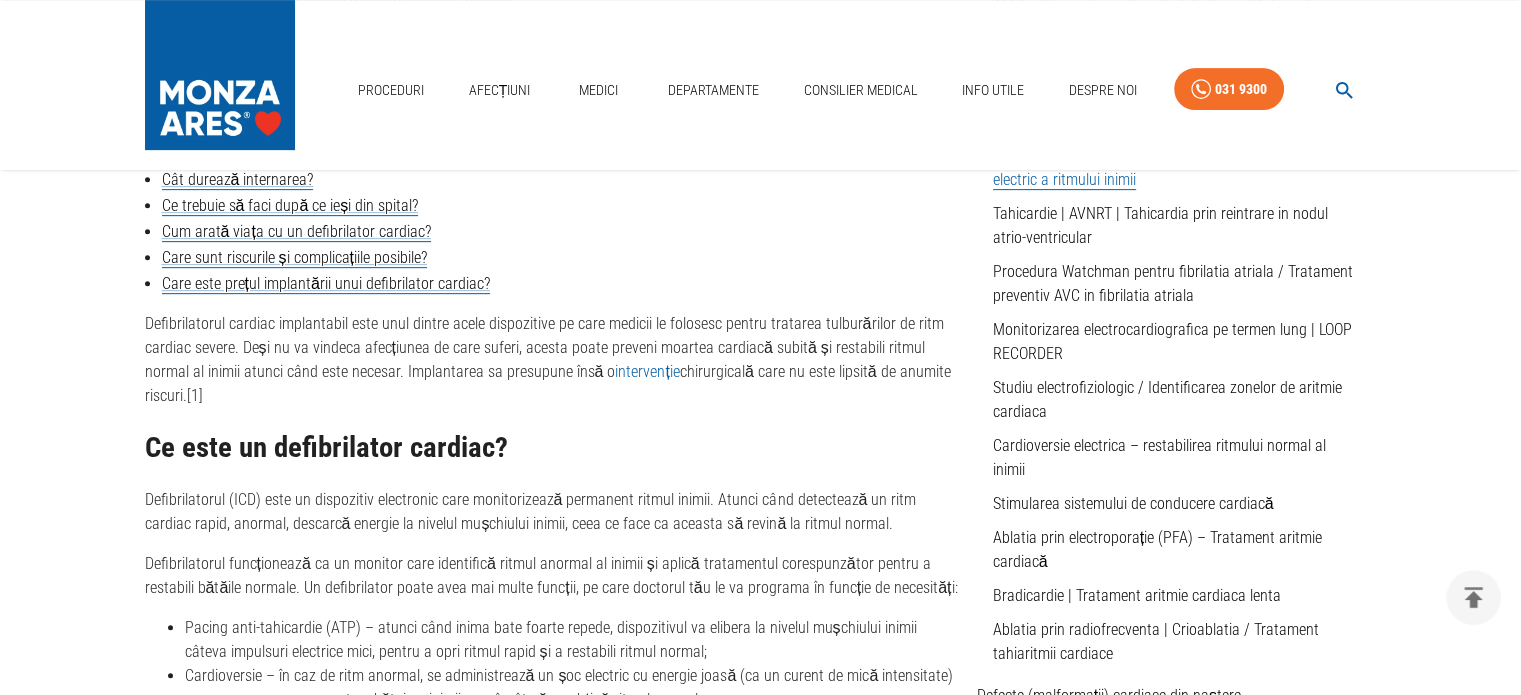 drag, startPoint x: 185, startPoint y: 573, endPoint x: 185, endPoint y: 551, distance: 22 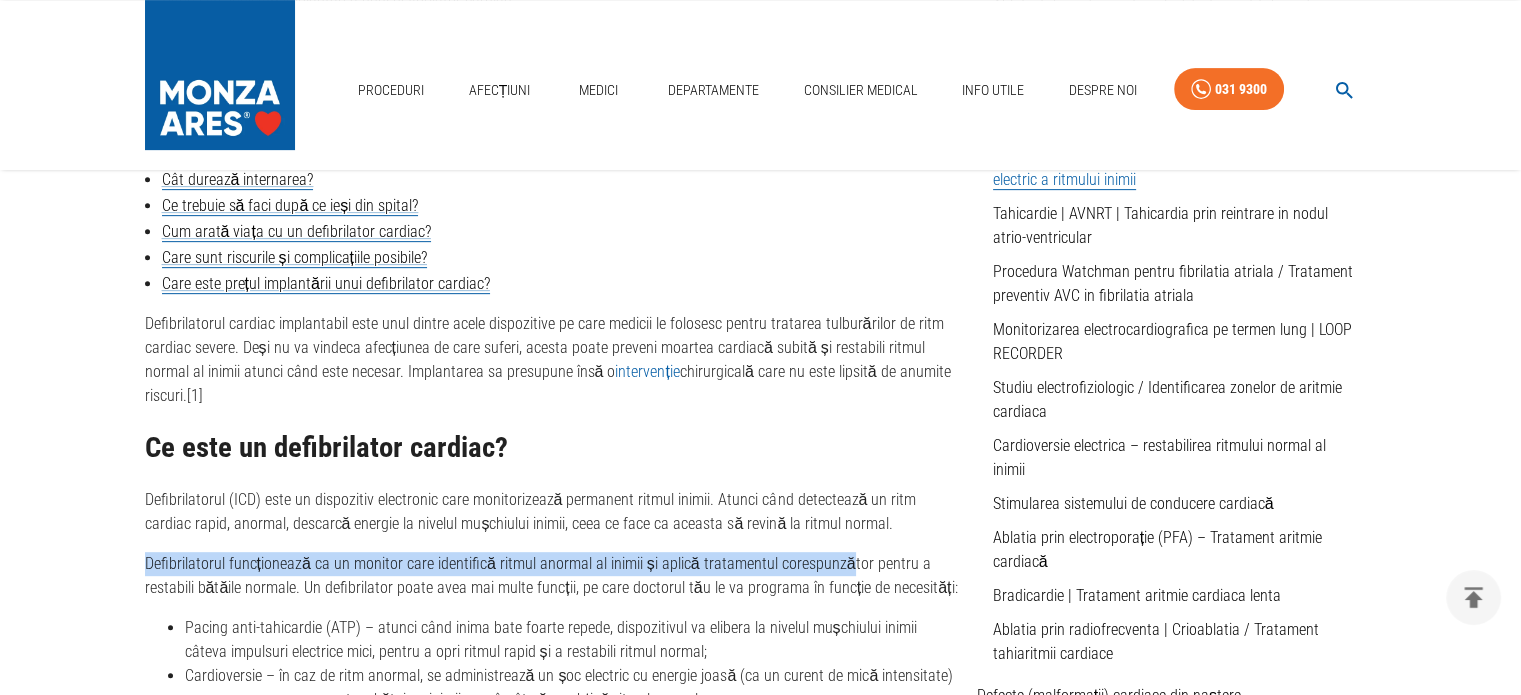 drag, startPoint x: 144, startPoint y: 545, endPoint x: 835, endPoint y: 538, distance: 691.03546 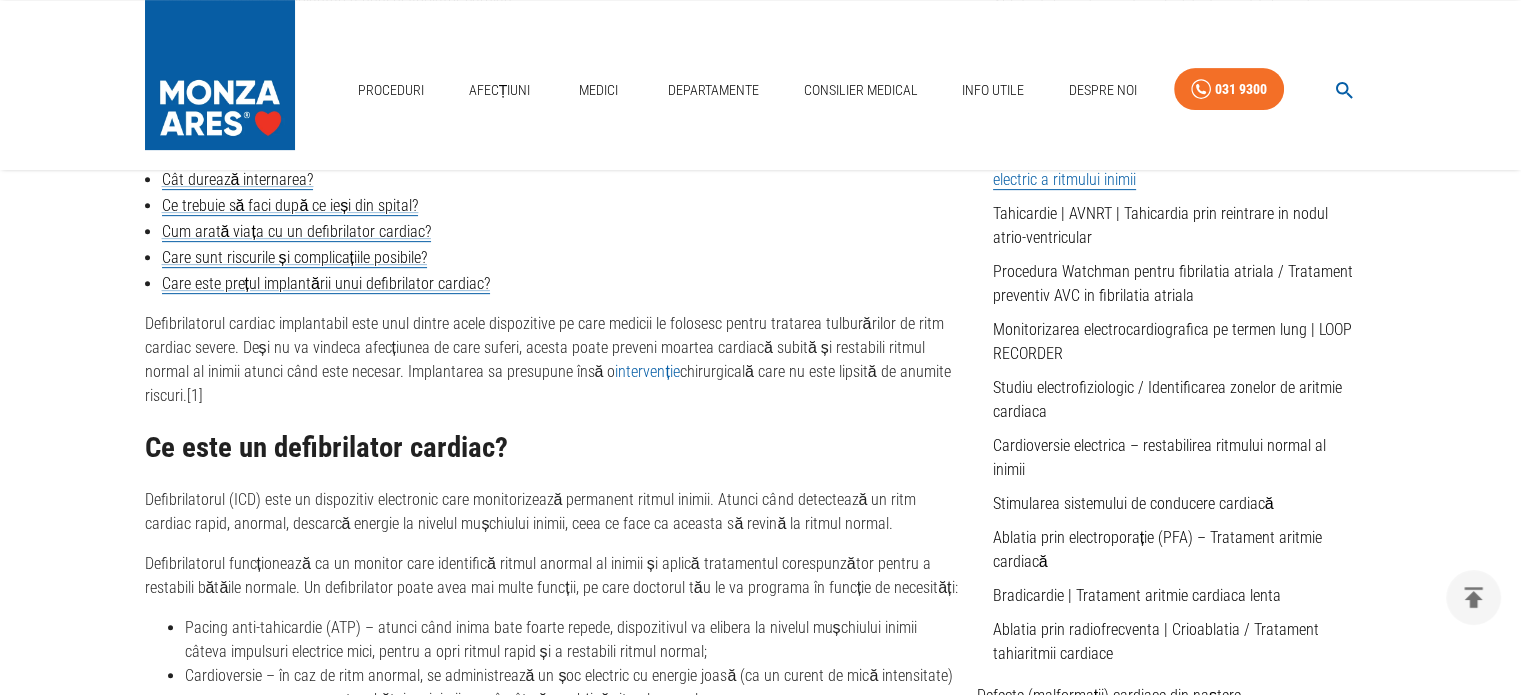 drag, startPoint x: 182, startPoint y: 611, endPoint x: 185, endPoint y: 600, distance: 11.401754 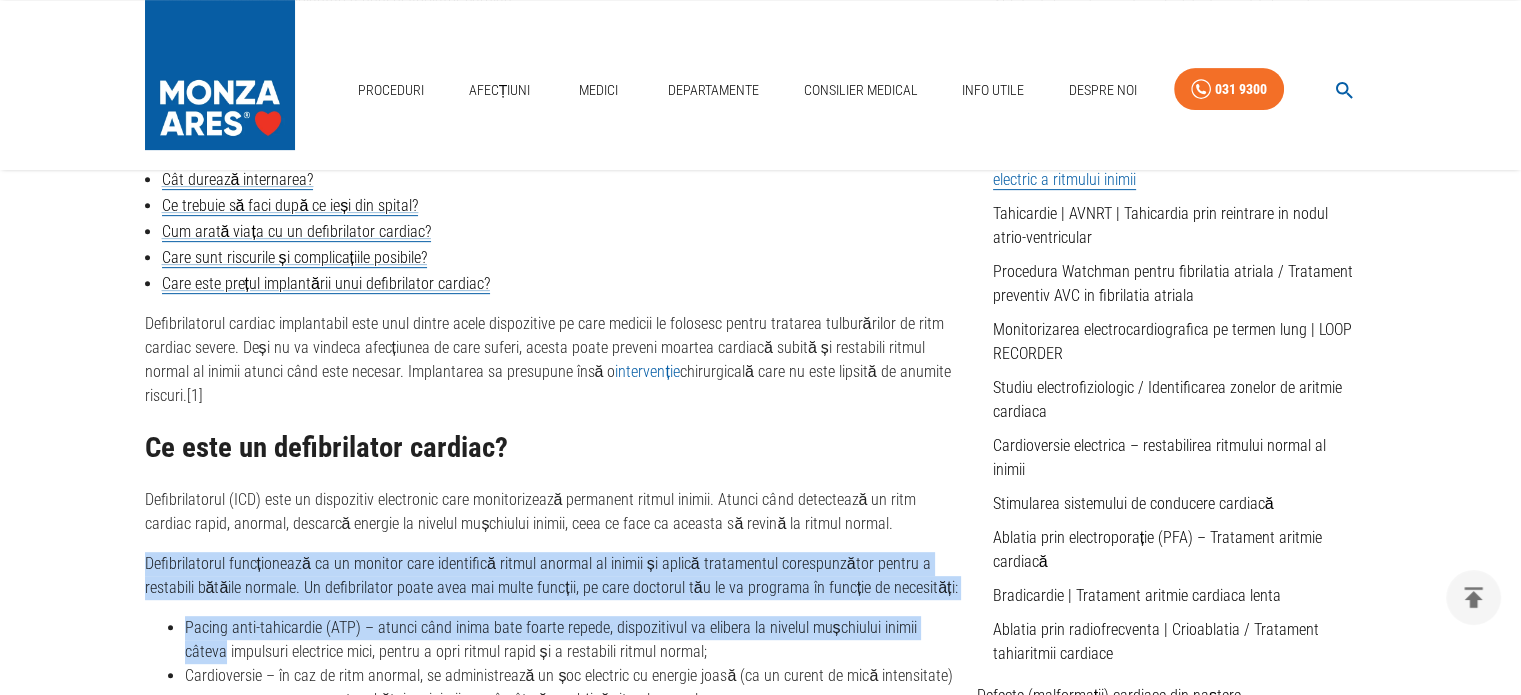drag, startPoint x: 143, startPoint y: 543, endPoint x: 898, endPoint y: 579, distance: 755.8578 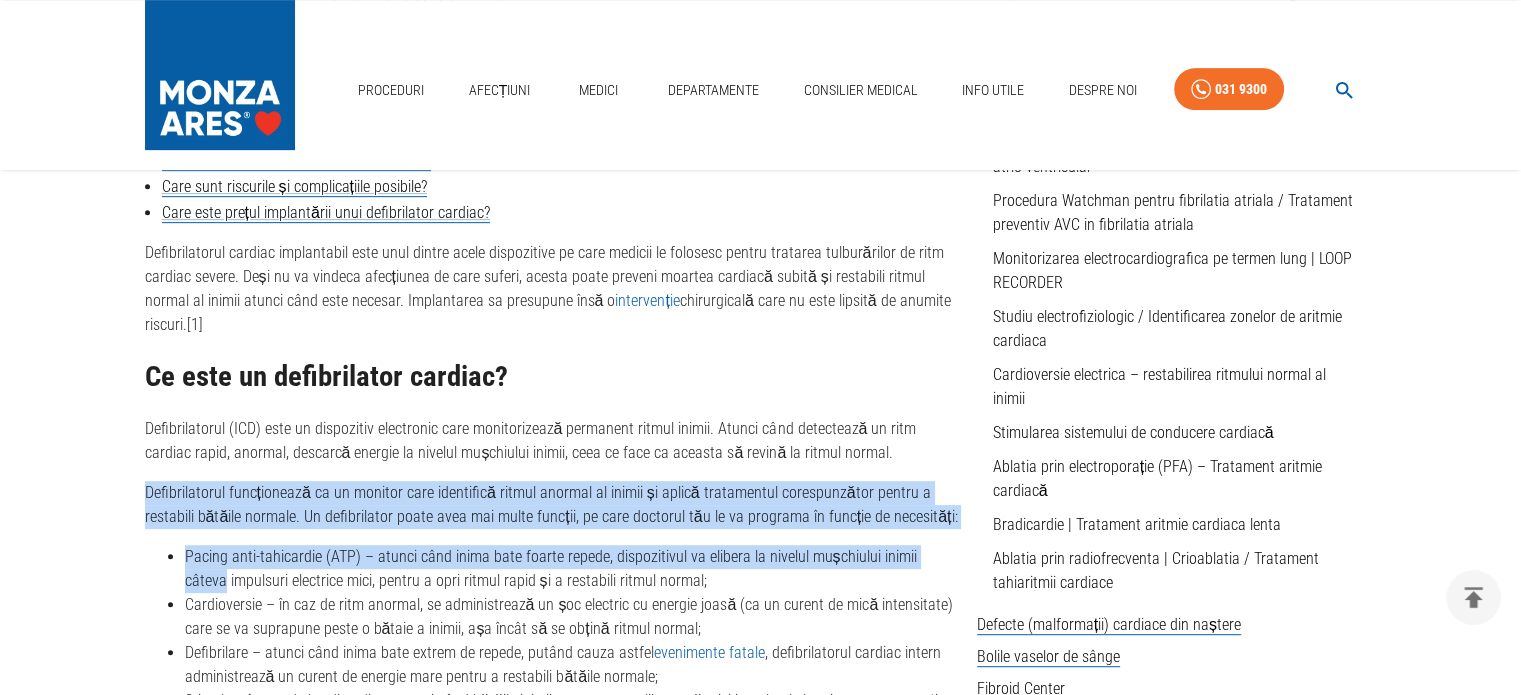 scroll, scrollTop: 900, scrollLeft: 0, axis: vertical 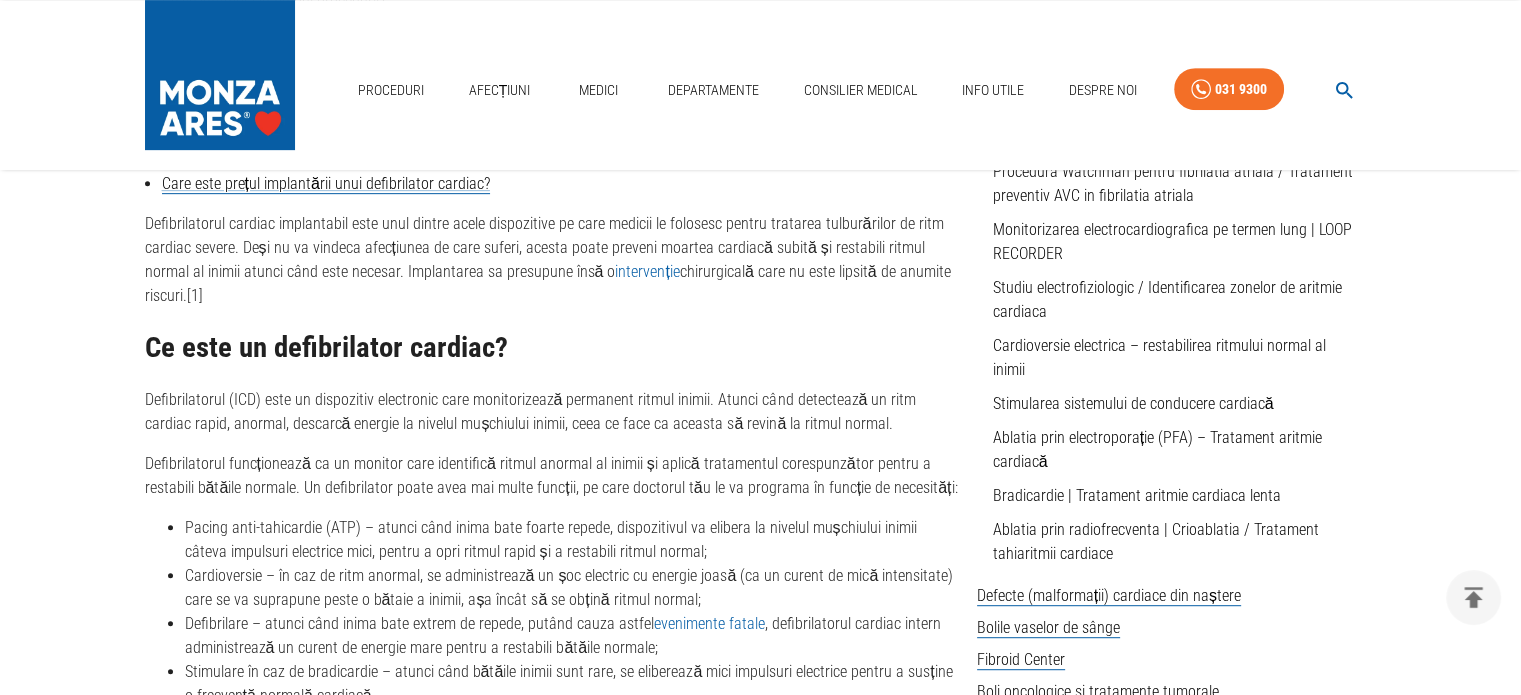 click on "Cardioversie – în caz de ritm anormal, se administrează un șoc electric cu energie joasă (ca un curent de mică intensitate) care se va suprapune peste o bătaie a inimii, așa încât să se obțină ritmul normal;" at bounding box center (573, 588) 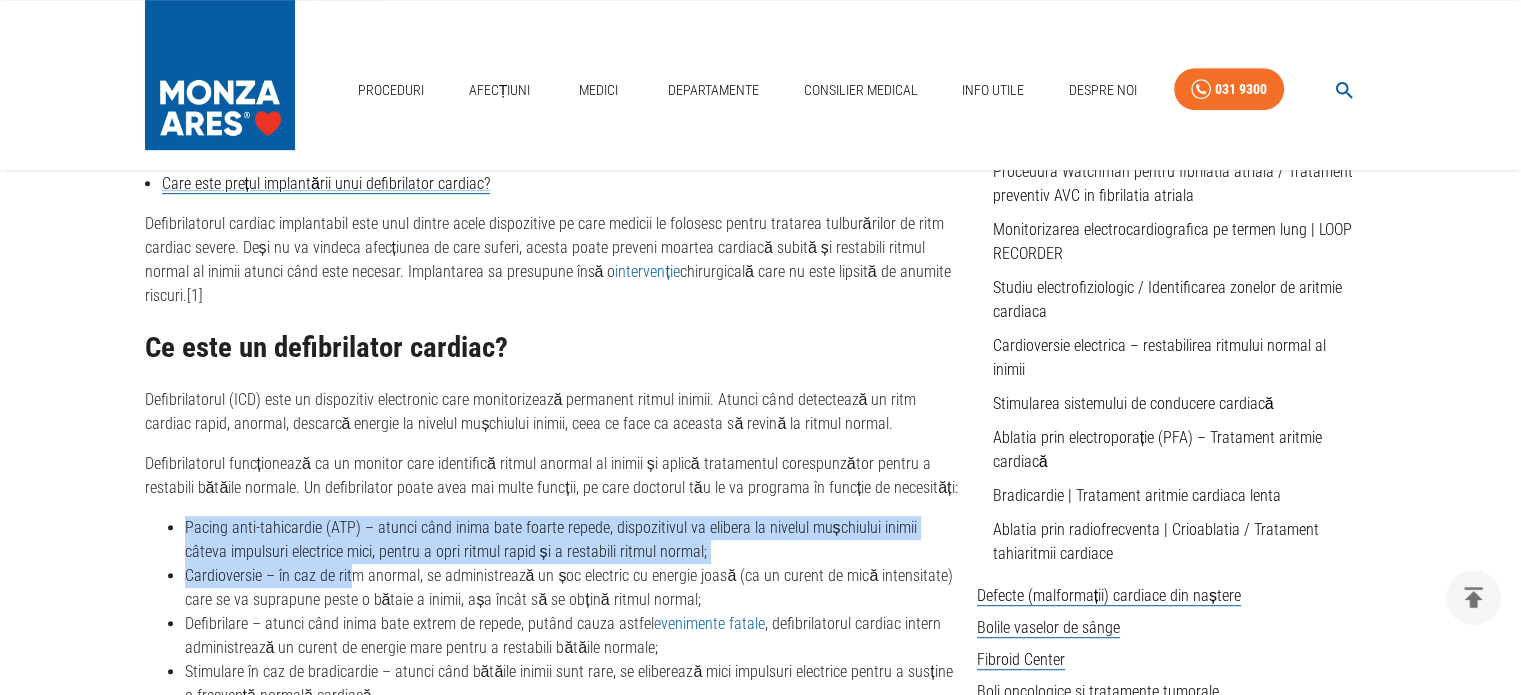 drag, startPoint x: 241, startPoint y: 515, endPoint x: 352, endPoint y: 554, distance: 117.65203 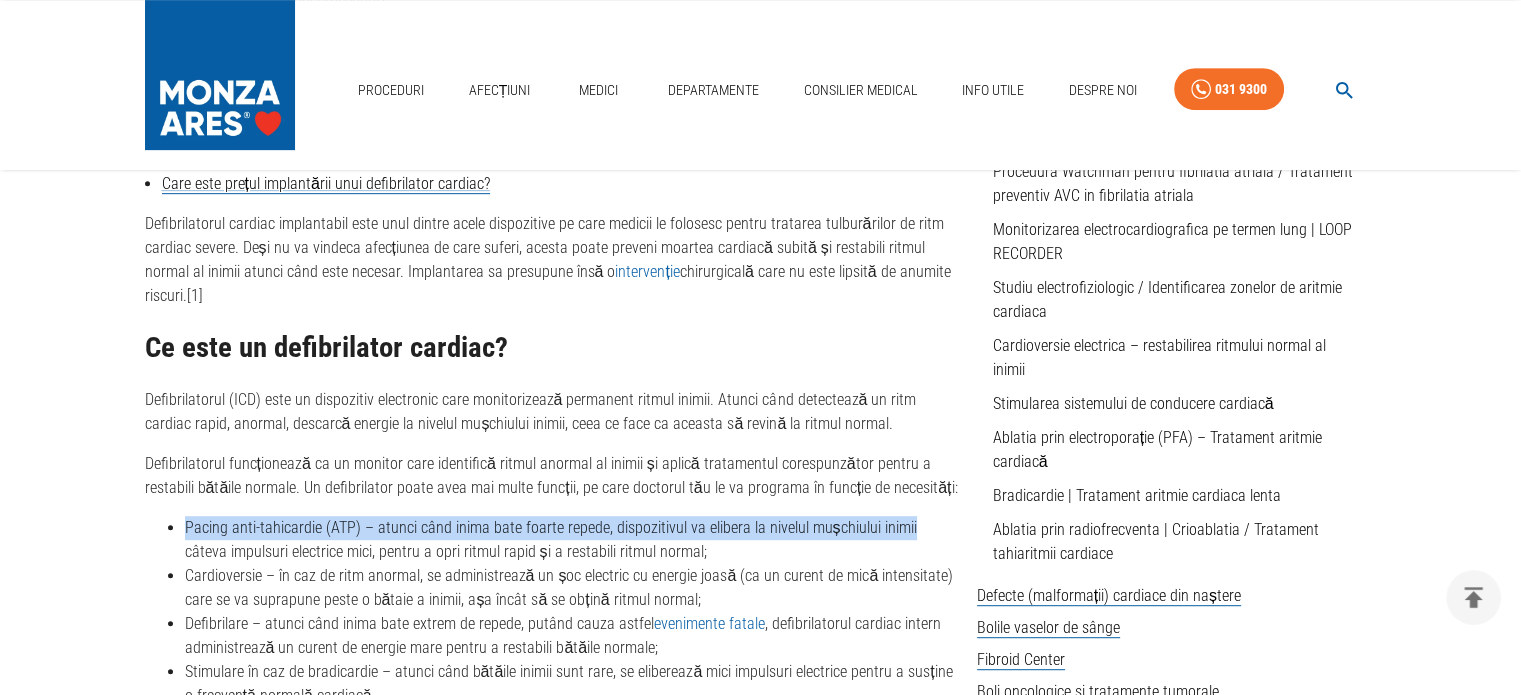 drag, startPoint x: 180, startPoint y: 506, endPoint x: 905, endPoint y: 511, distance: 725.0172 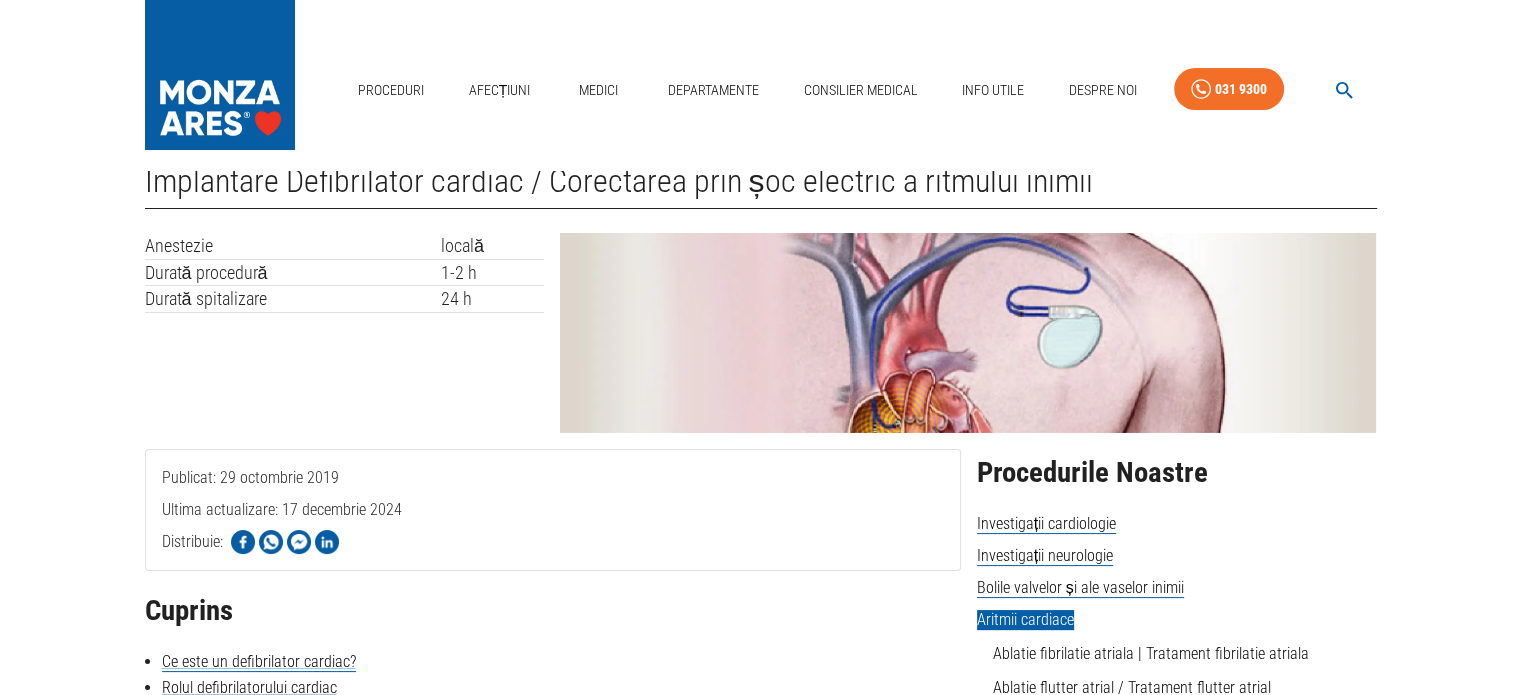scroll, scrollTop: 0, scrollLeft: 0, axis: both 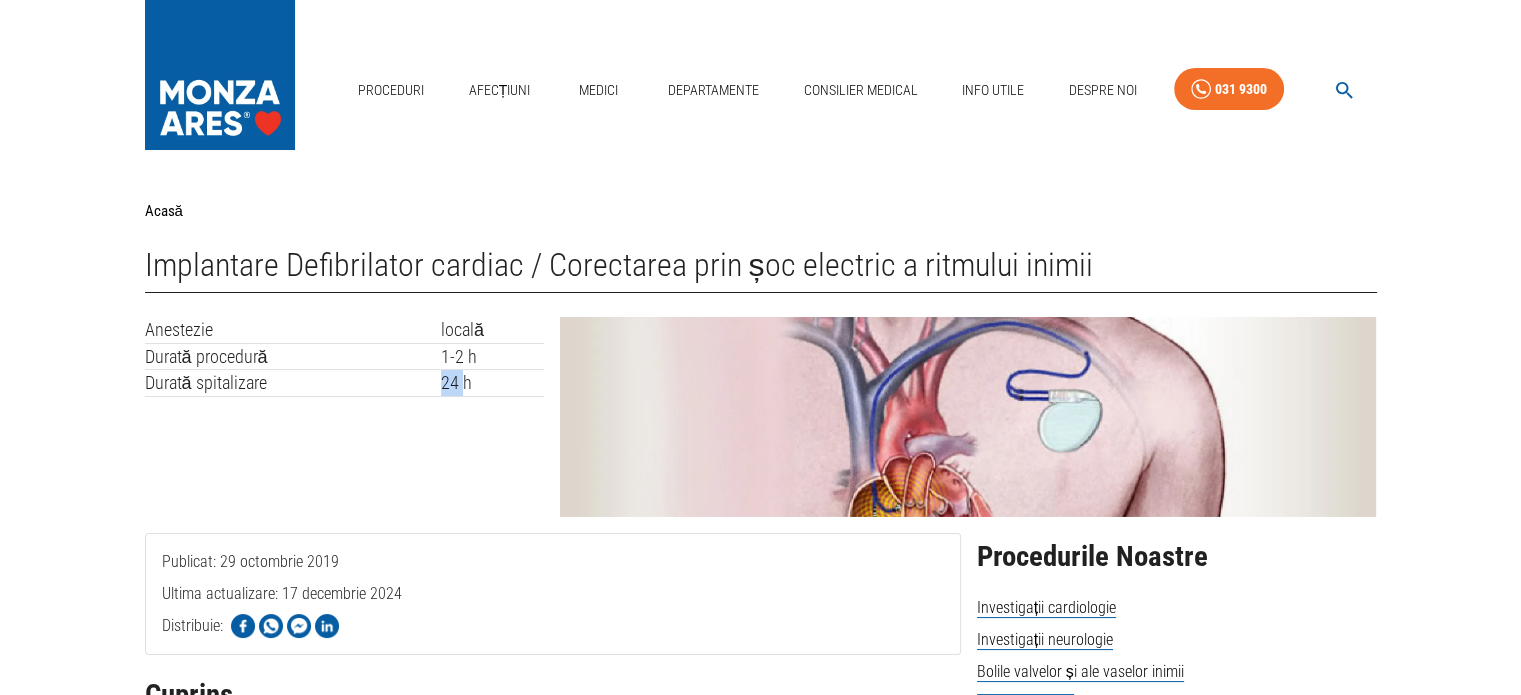drag, startPoint x: 436, startPoint y: 390, endPoint x: 467, endPoint y: 385, distance: 31.400637 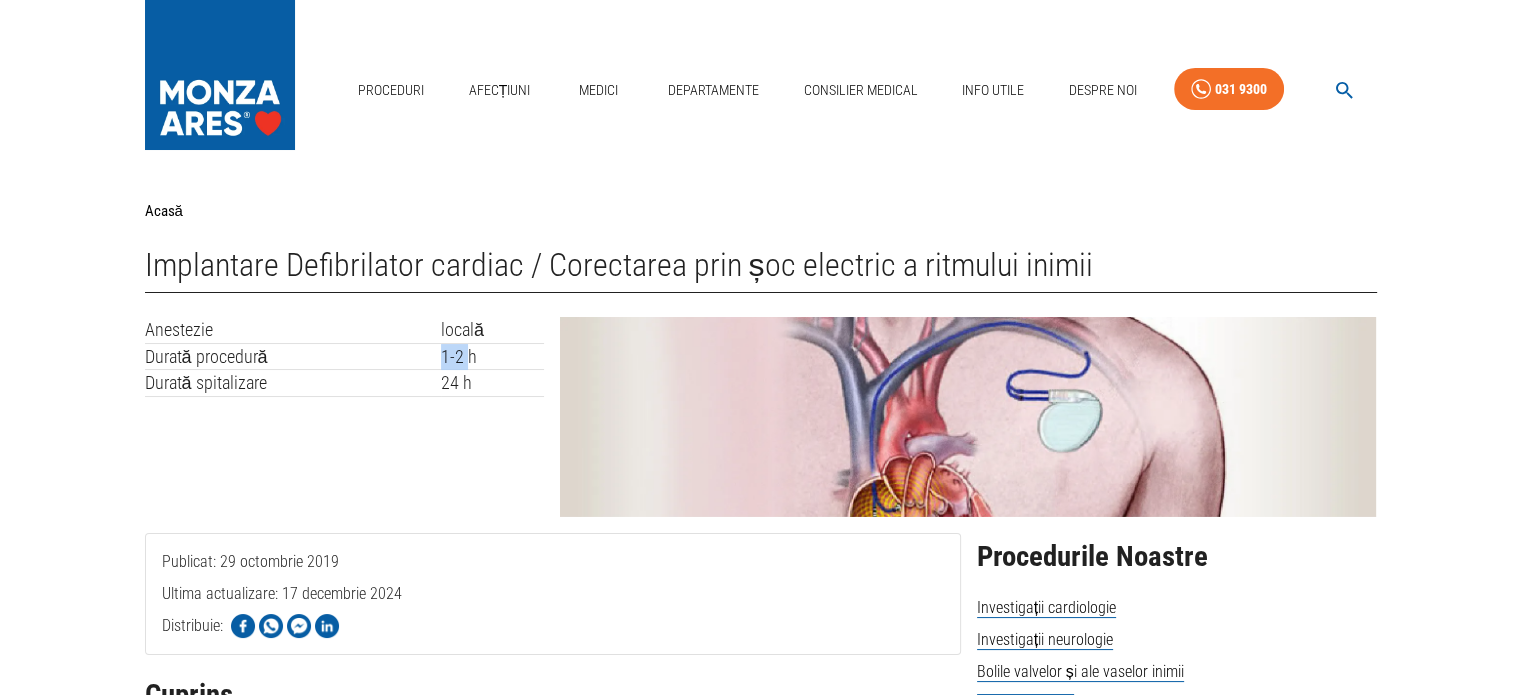 drag, startPoint x: 428, startPoint y: 354, endPoint x: 471, endPoint y: 355, distance: 43.011627 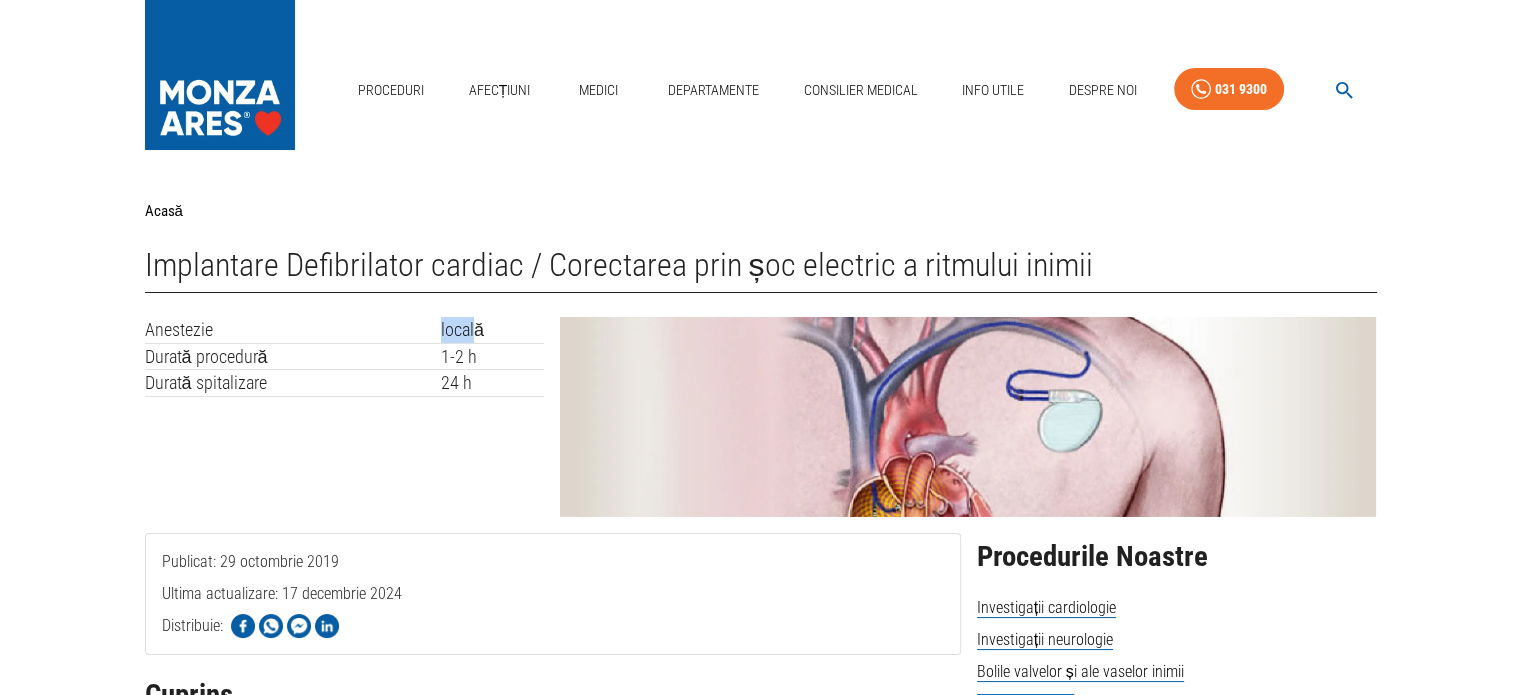 drag, startPoint x: 436, startPoint y: 328, endPoint x: 479, endPoint y: 335, distance: 43.56604 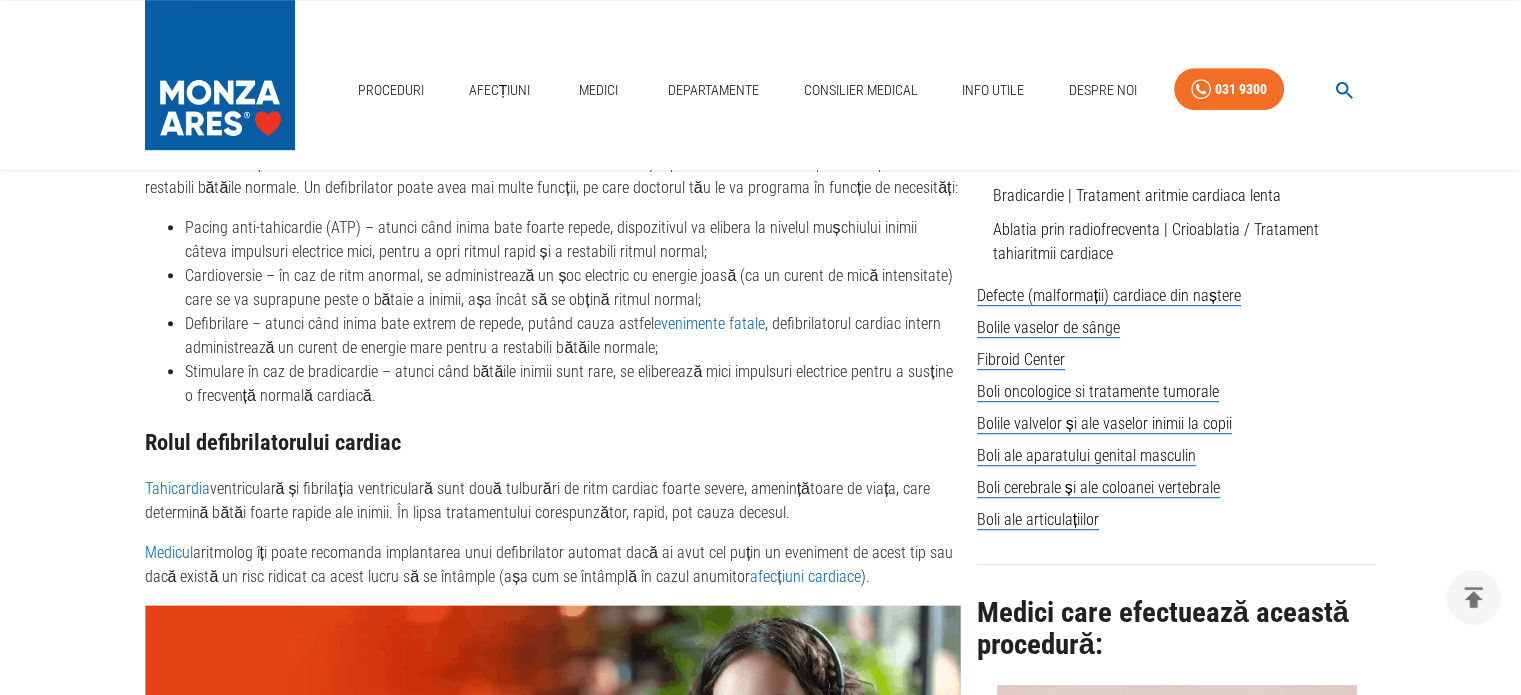scroll, scrollTop: 1100, scrollLeft: 0, axis: vertical 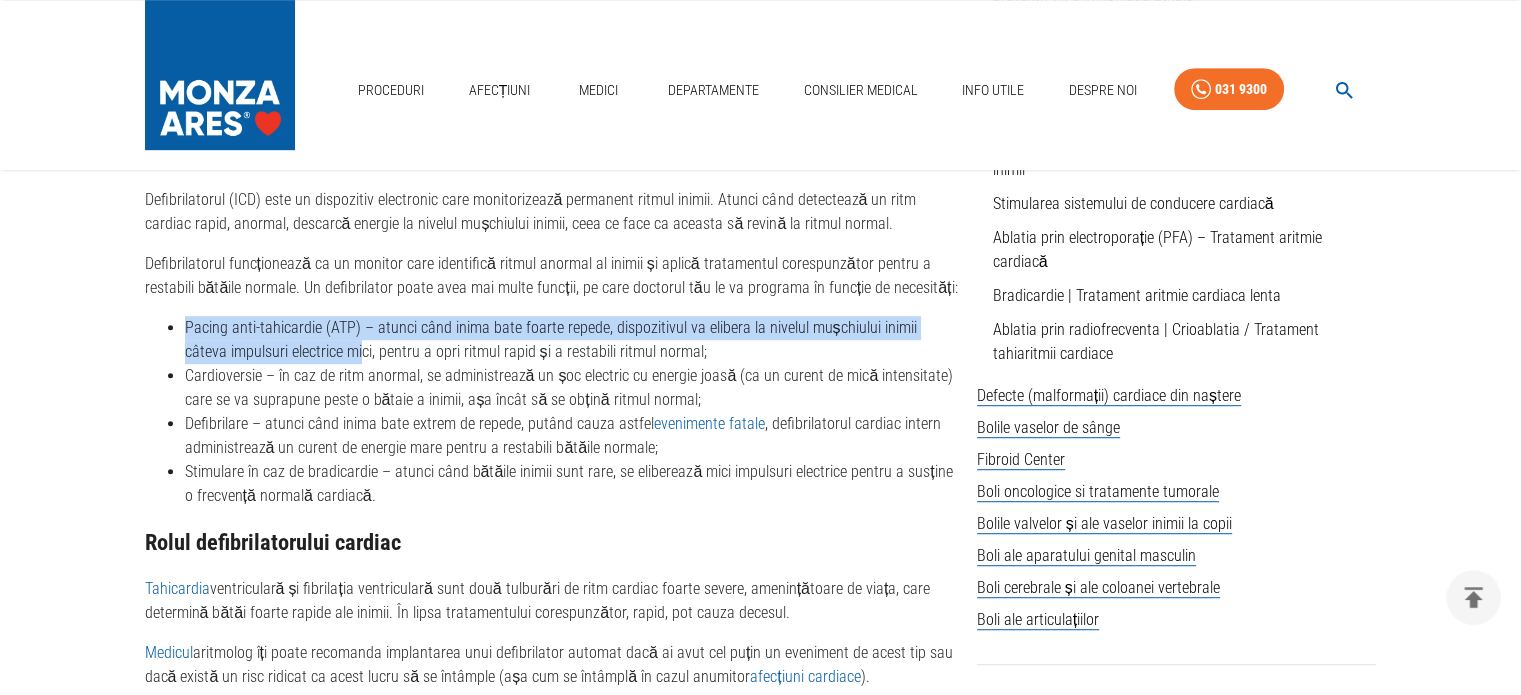drag, startPoint x: 198, startPoint y: 304, endPoint x: 320, endPoint y: 323, distance: 123.47064 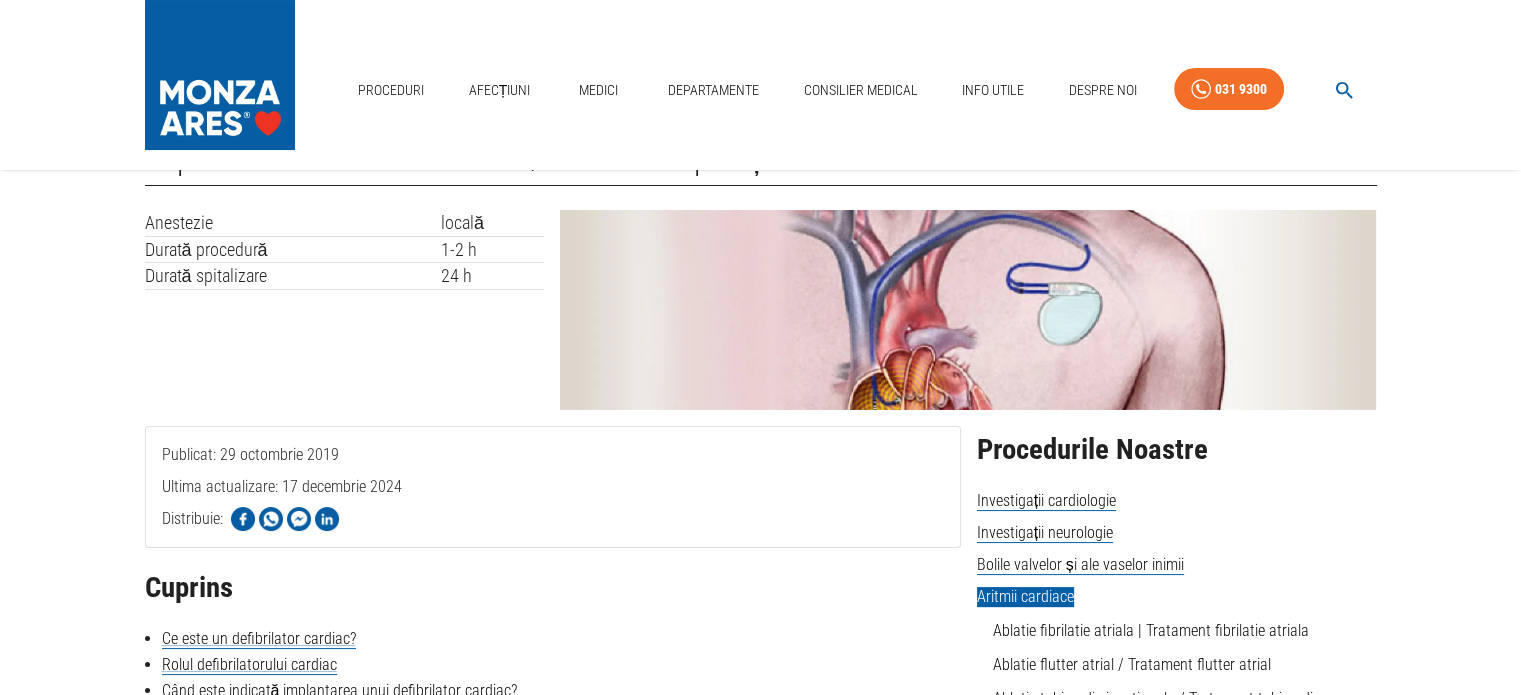 scroll, scrollTop: 0, scrollLeft: 0, axis: both 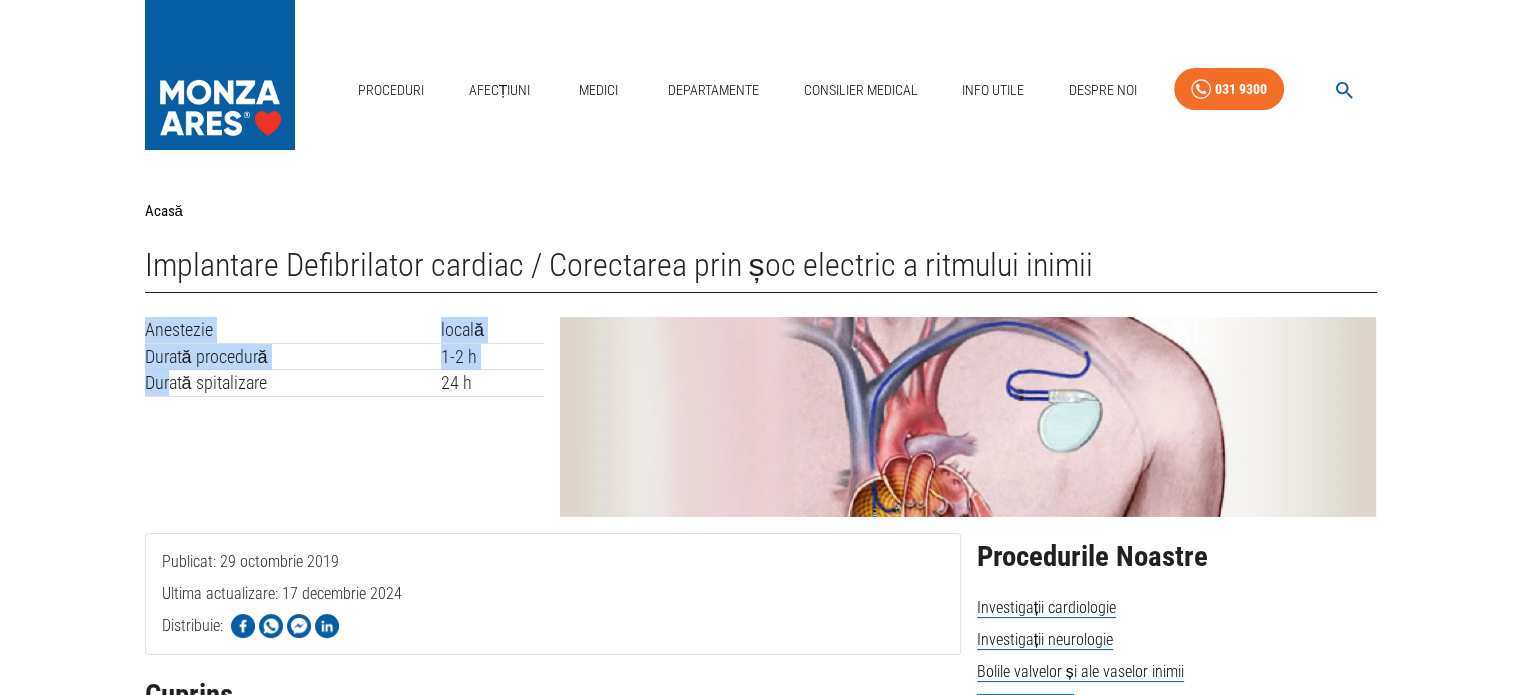 click on "Anestezie locală Durată procedură 1-2 h Durată spitalizare 24 h" at bounding box center [337, 409] 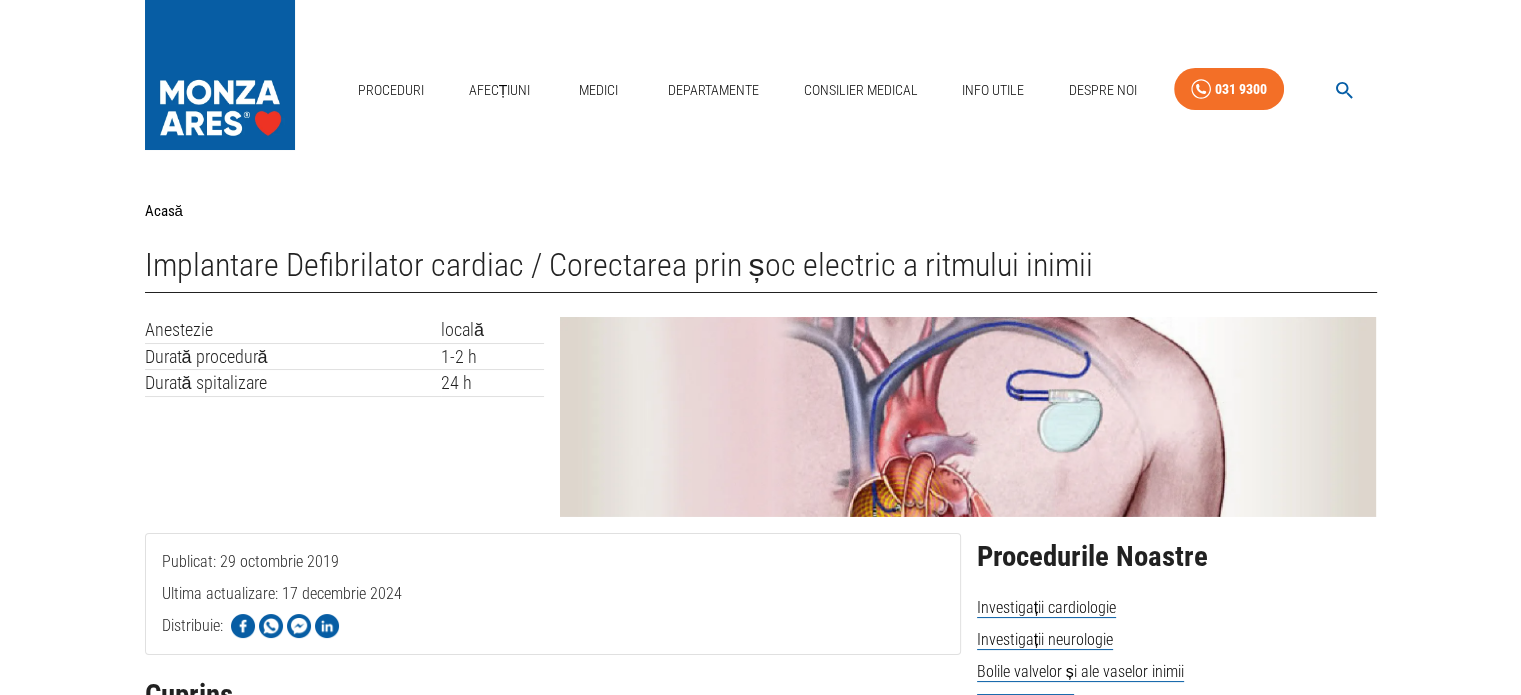 click on "Durată spitalizare" at bounding box center [293, 383] 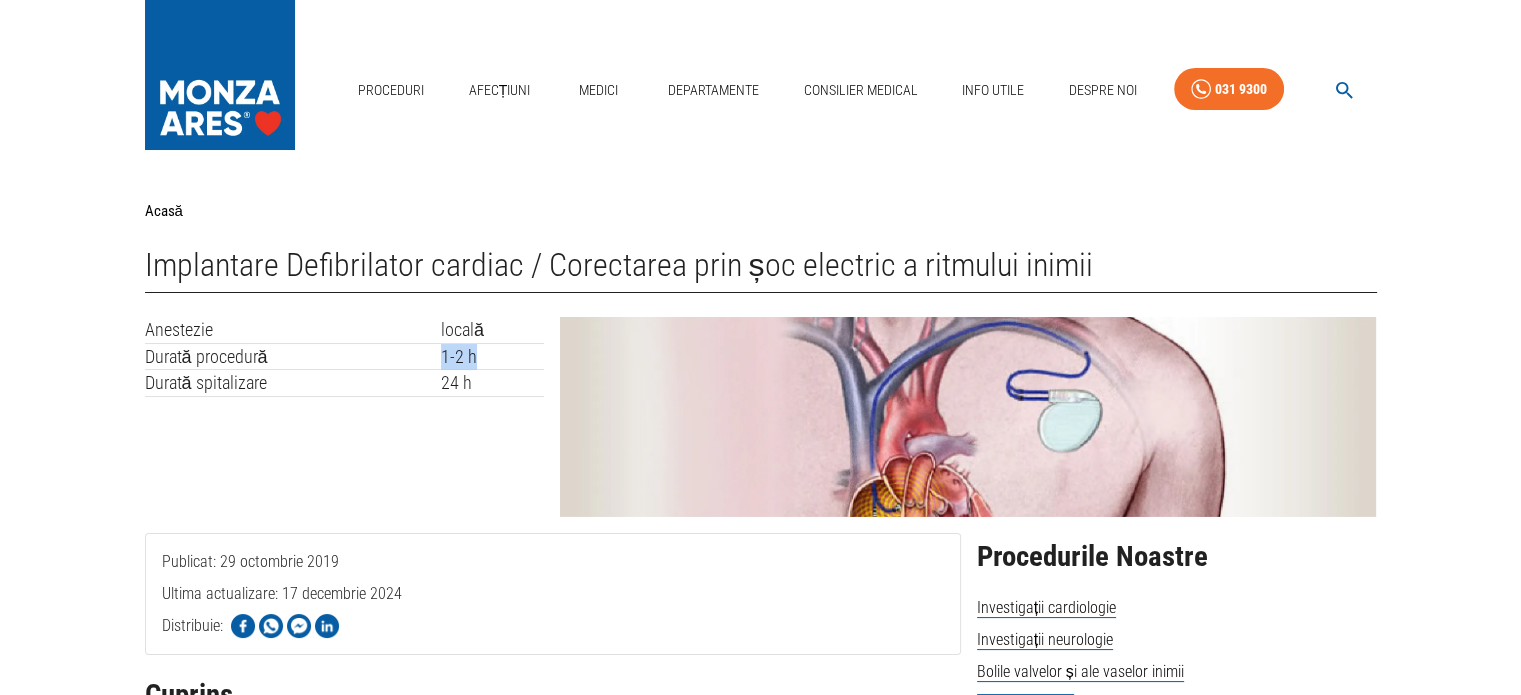 drag, startPoint x: 444, startPoint y: 346, endPoint x: 485, endPoint y: 347, distance: 41.01219 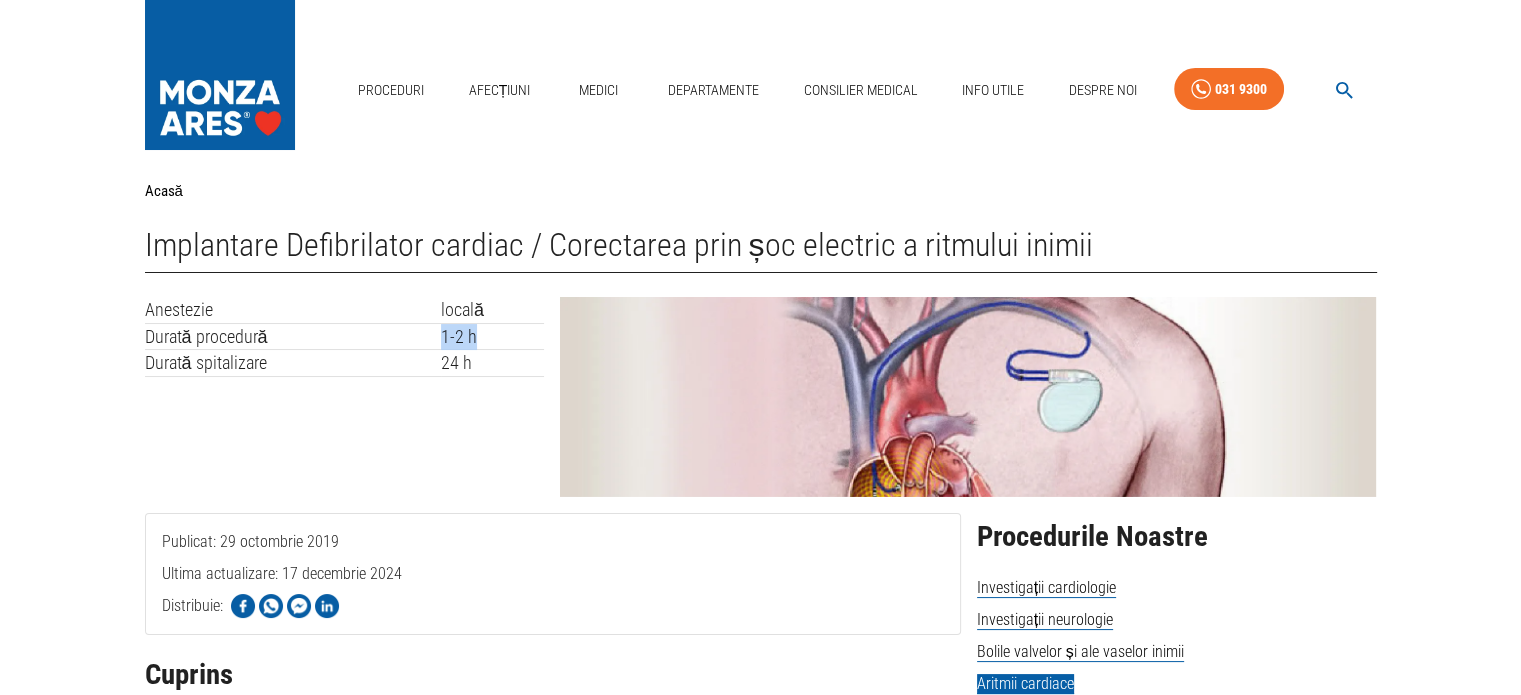 scroll, scrollTop: 0, scrollLeft: 0, axis: both 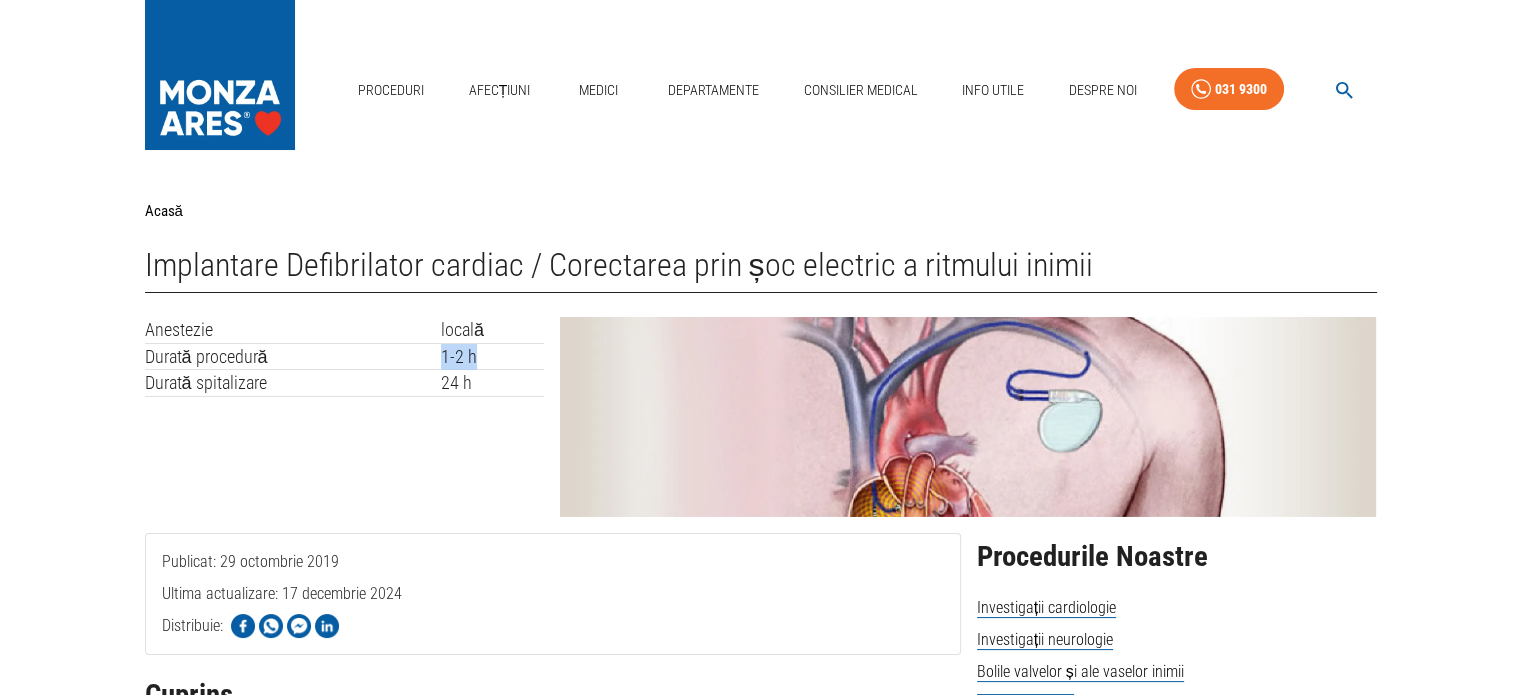 click at bounding box center (968, 417) 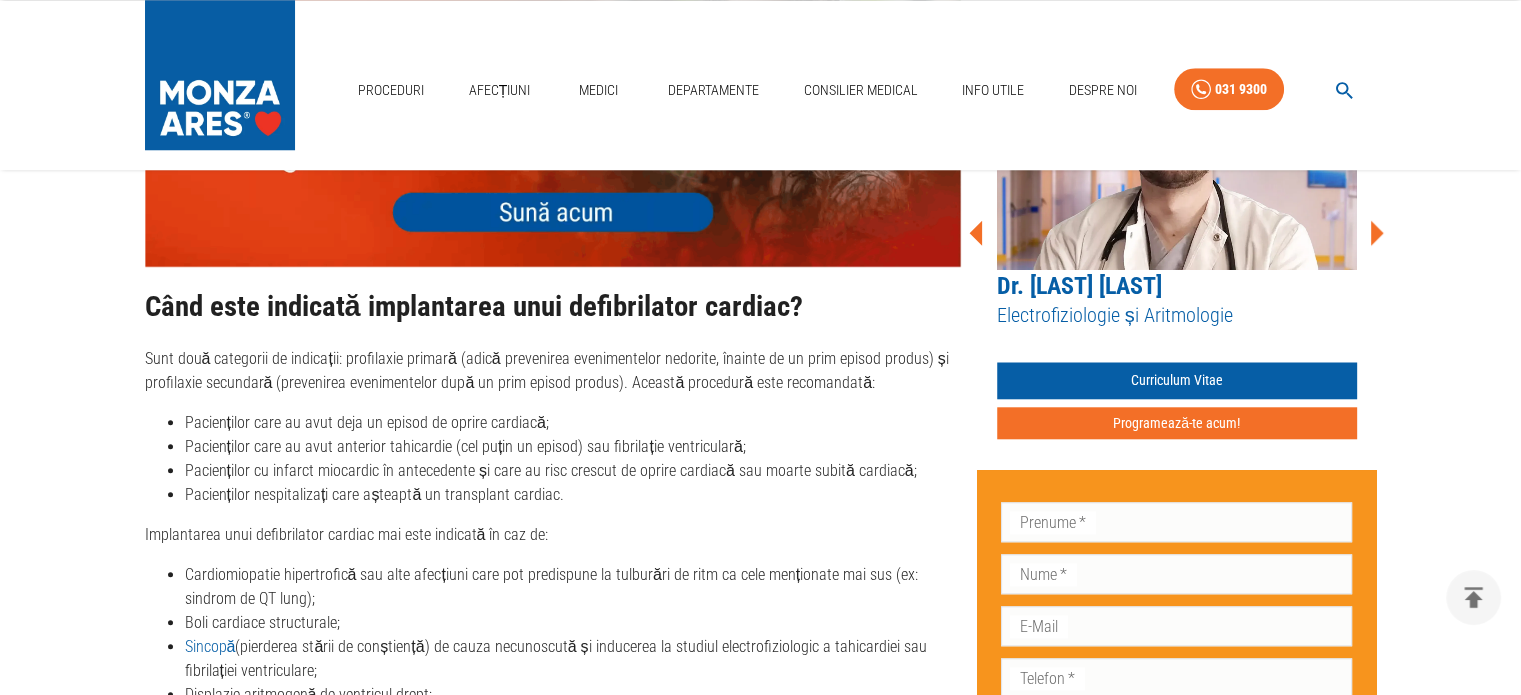 scroll, scrollTop: 1900, scrollLeft: 0, axis: vertical 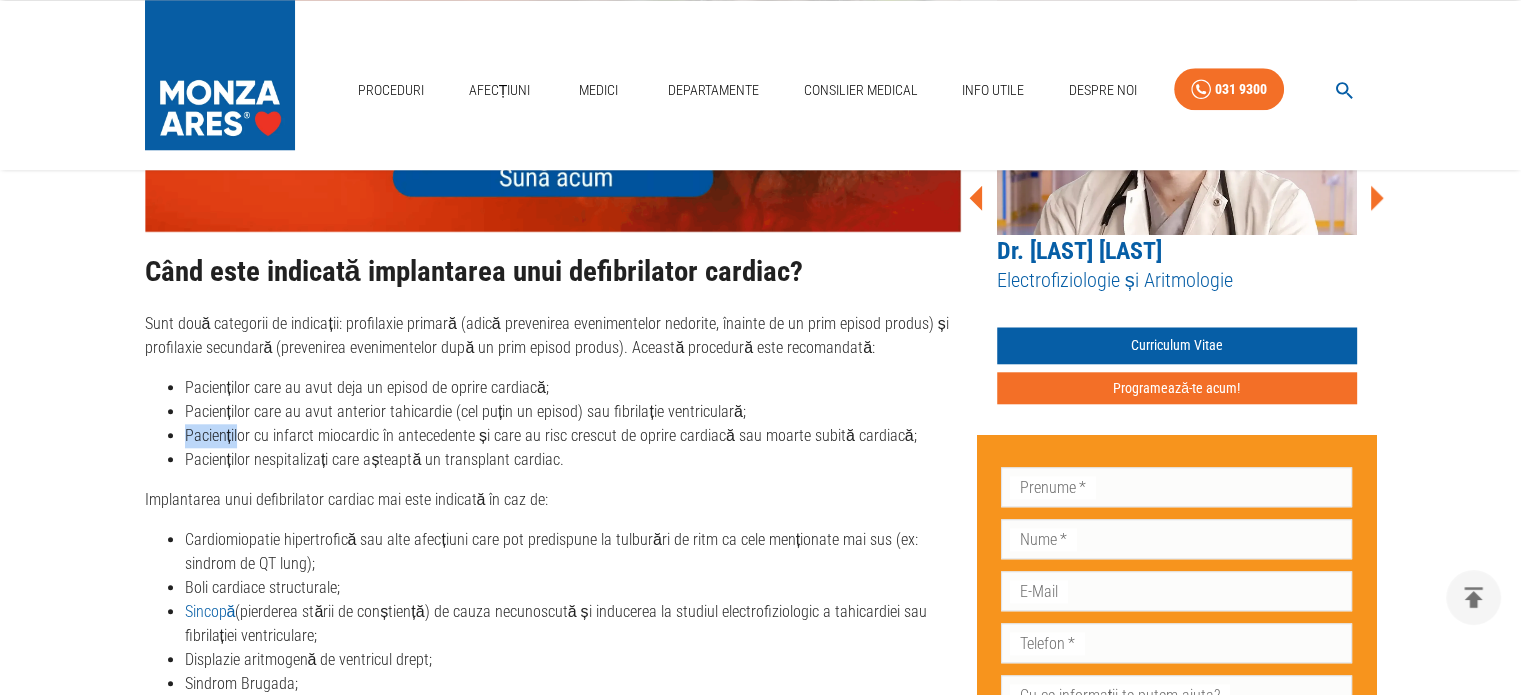 drag, startPoint x: 164, startPoint y: 407, endPoint x: 236, endPoint y: 419, distance: 72.99315 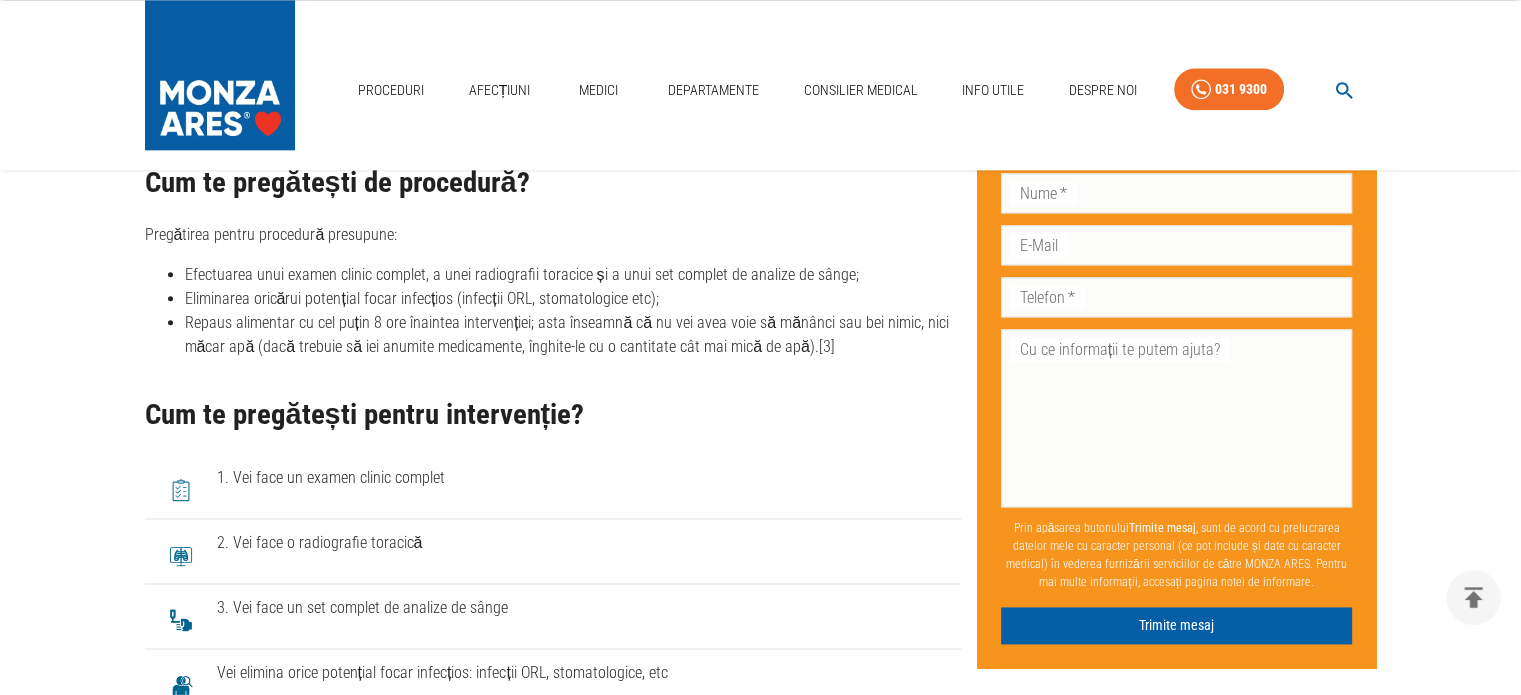 scroll, scrollTop: 2600, scrollLeft: 0, axis: vertical 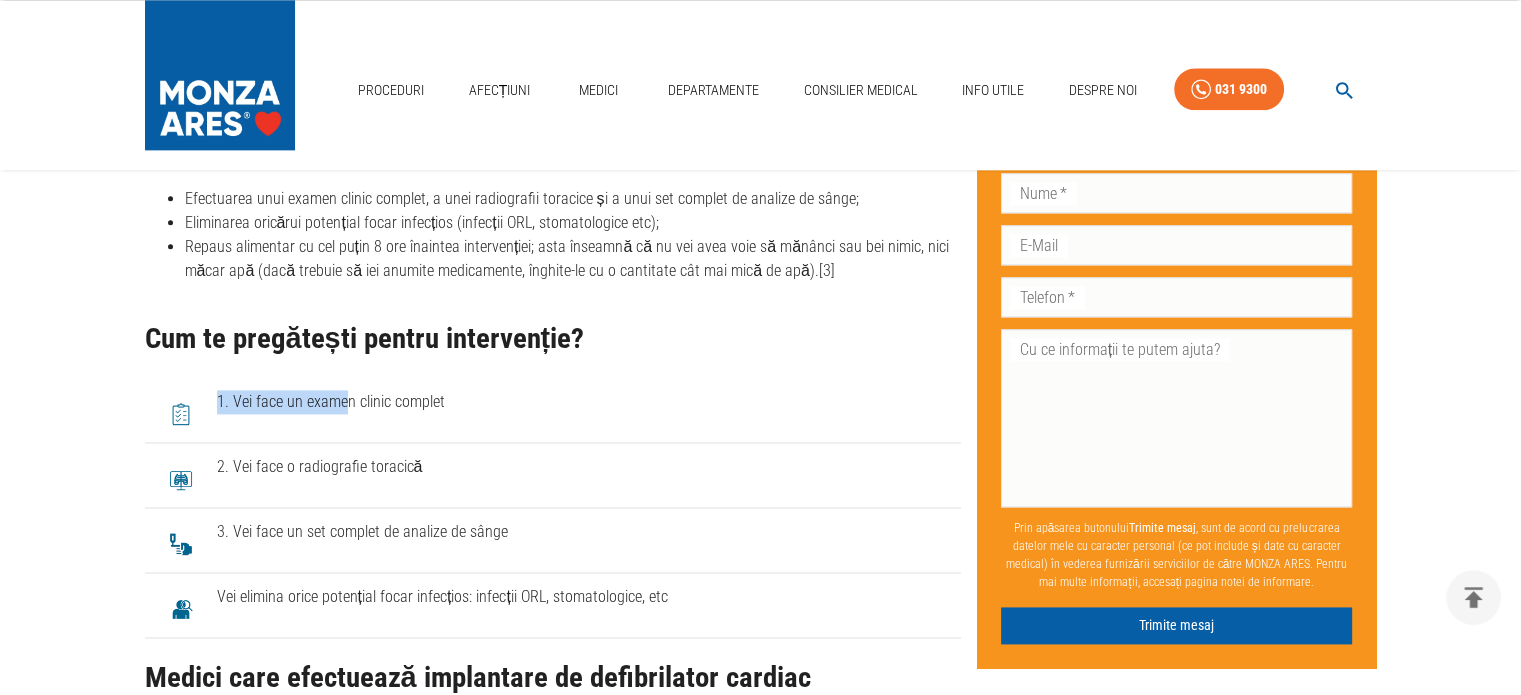 drag, startPoint x: 333, startPoint y: 390, endPoint x: 345, endPoint y: 392, distance: 12.165525 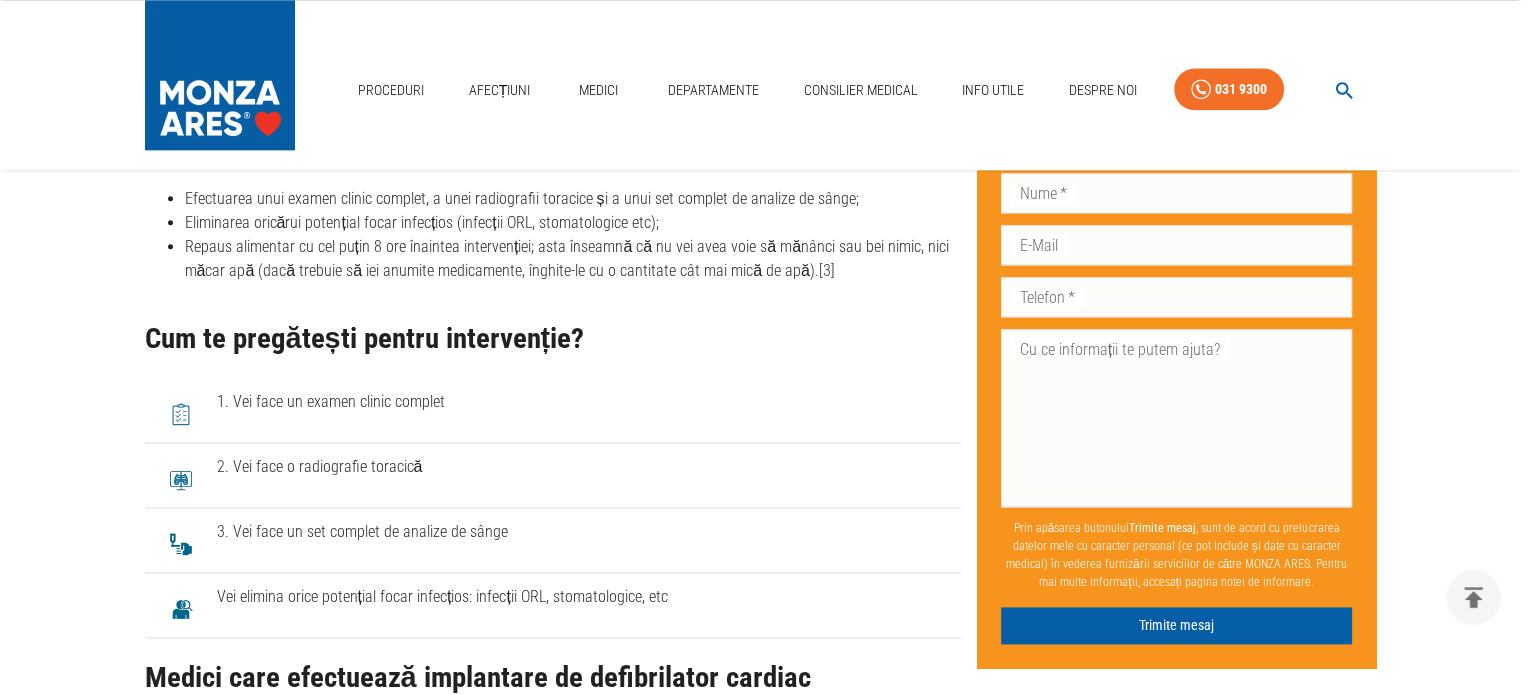 click on "1. Vei face un examen clinic complet" at bounding box center (553, 410) 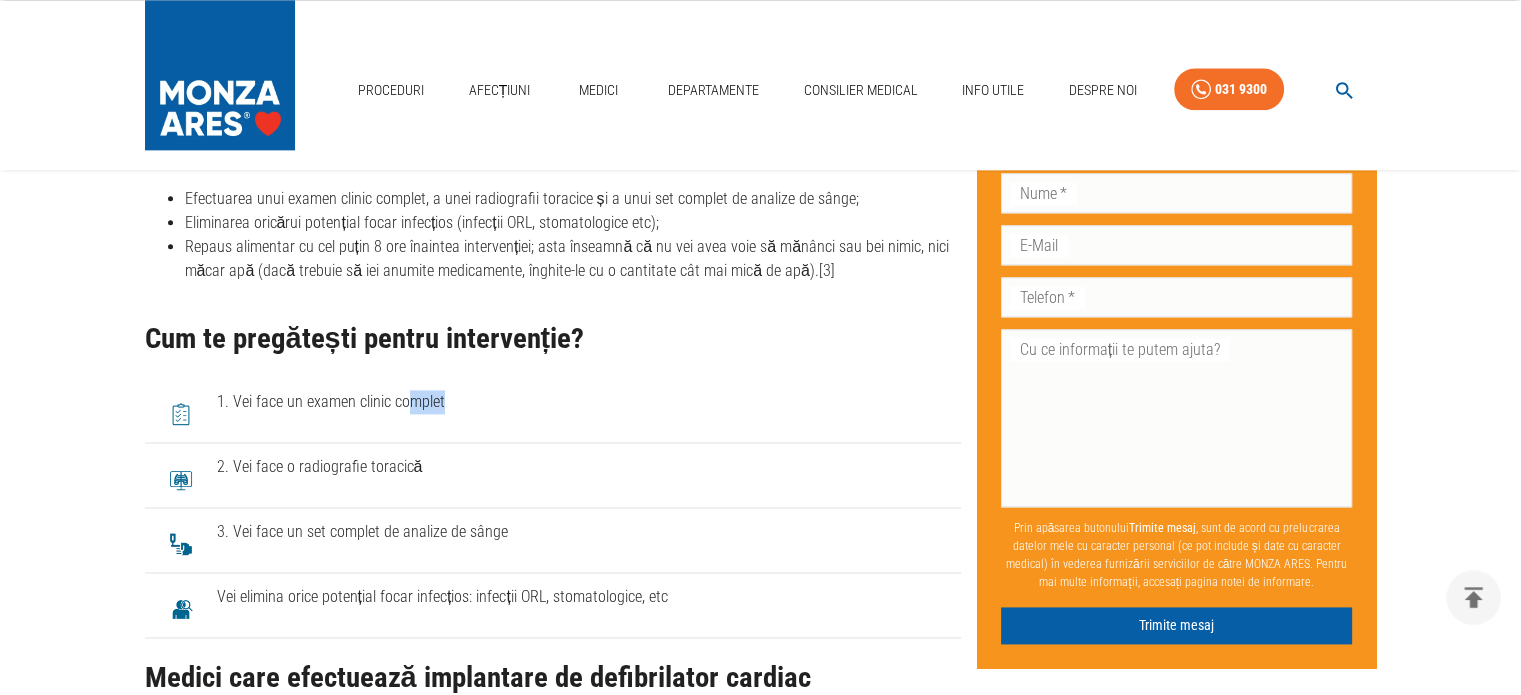 drag, startPoint x: 398, startPoint y: 356, endPoint x: 398, endPoint y: 339, distance: 17 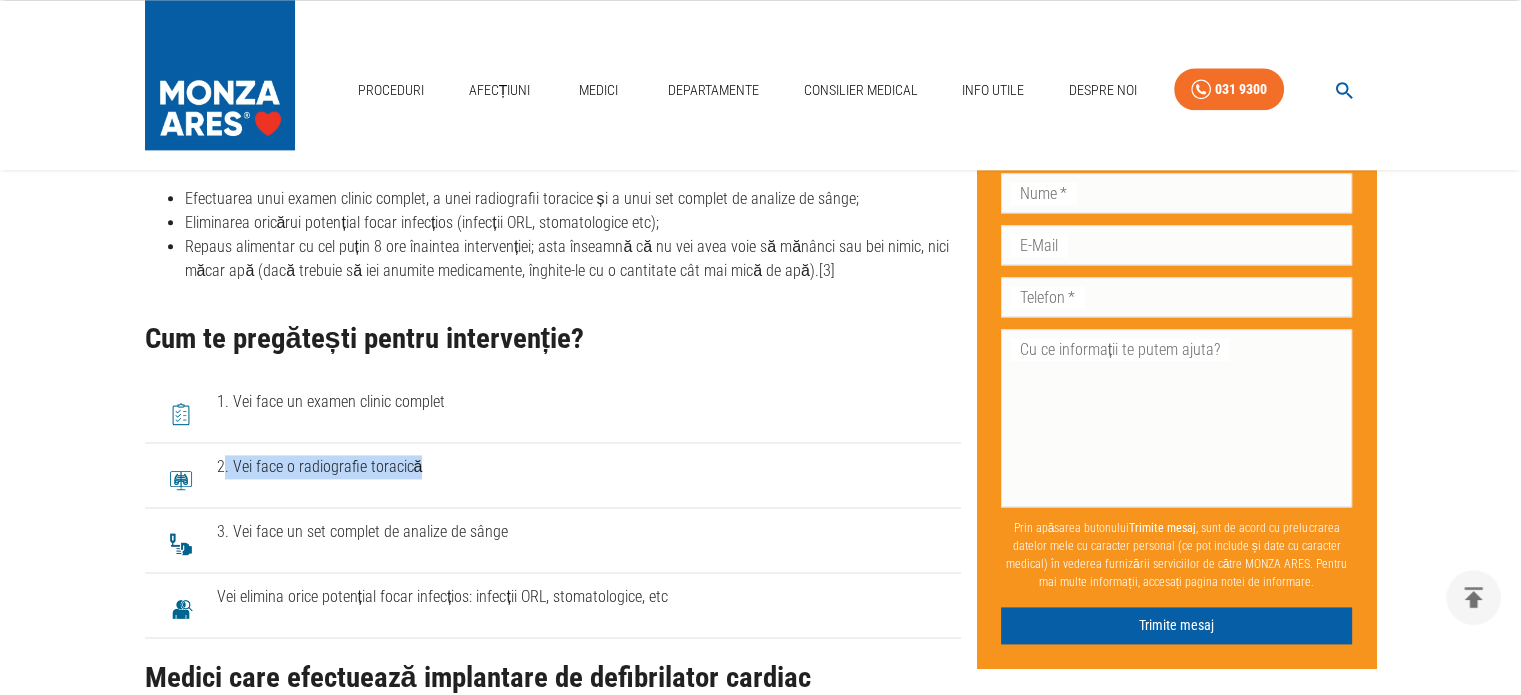 drag, startPoint x: 220, startPoint y: 449, endPoint x: 421, endPoint y: 466, distance: 201.71762 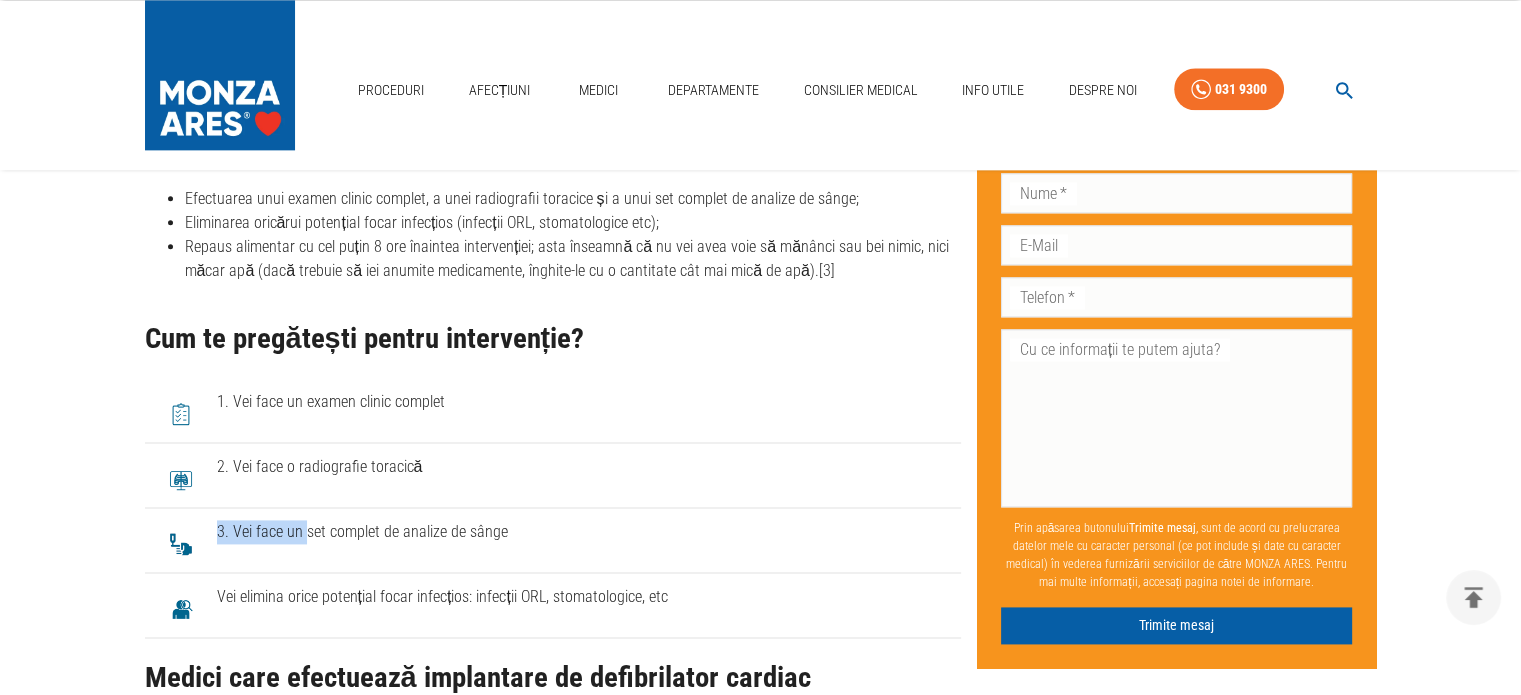 drag, startPoint x: 213, startPoint y: 504, endPoint x: 308, endPoint y: 523, distance: 96.88137 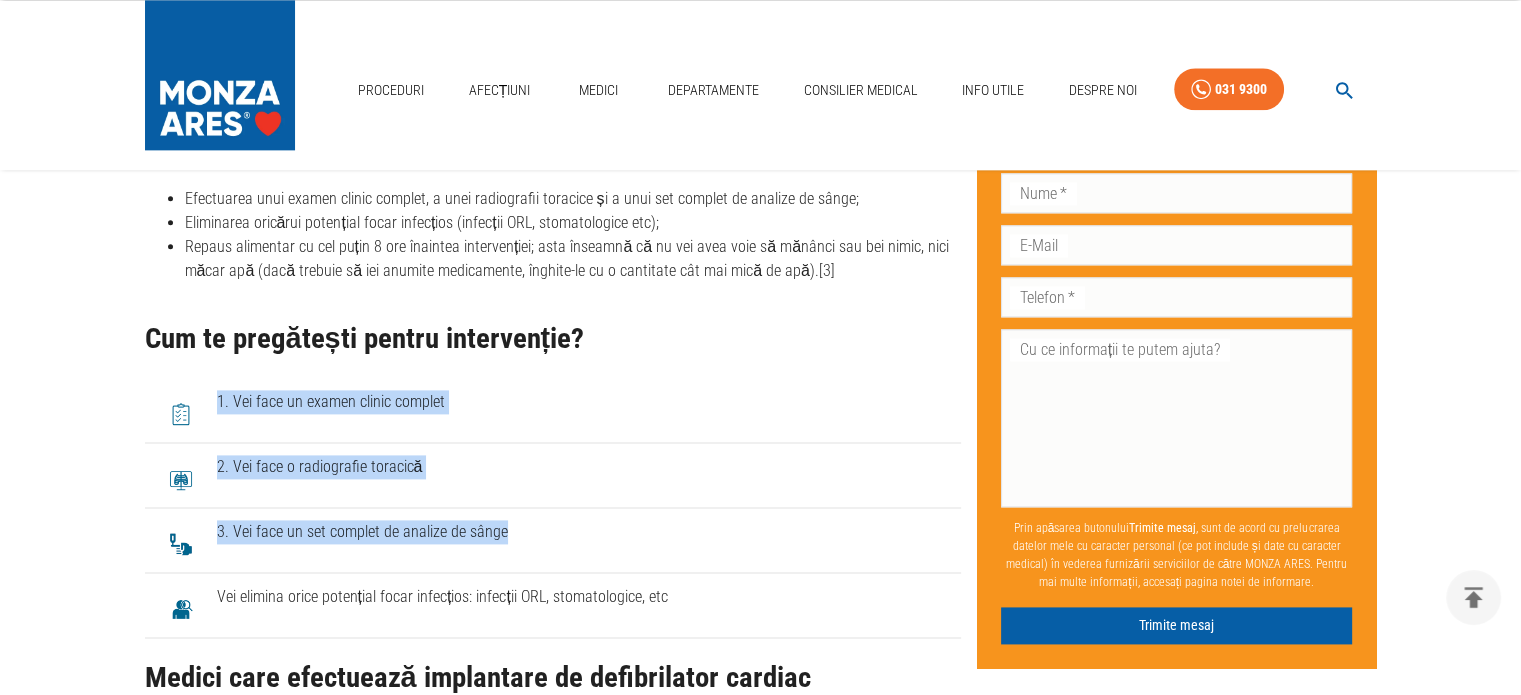 drag, startPoint x: 213, startPoint y: 375, endPoint x: 593, endPoint y: 535, distance: 412.31058 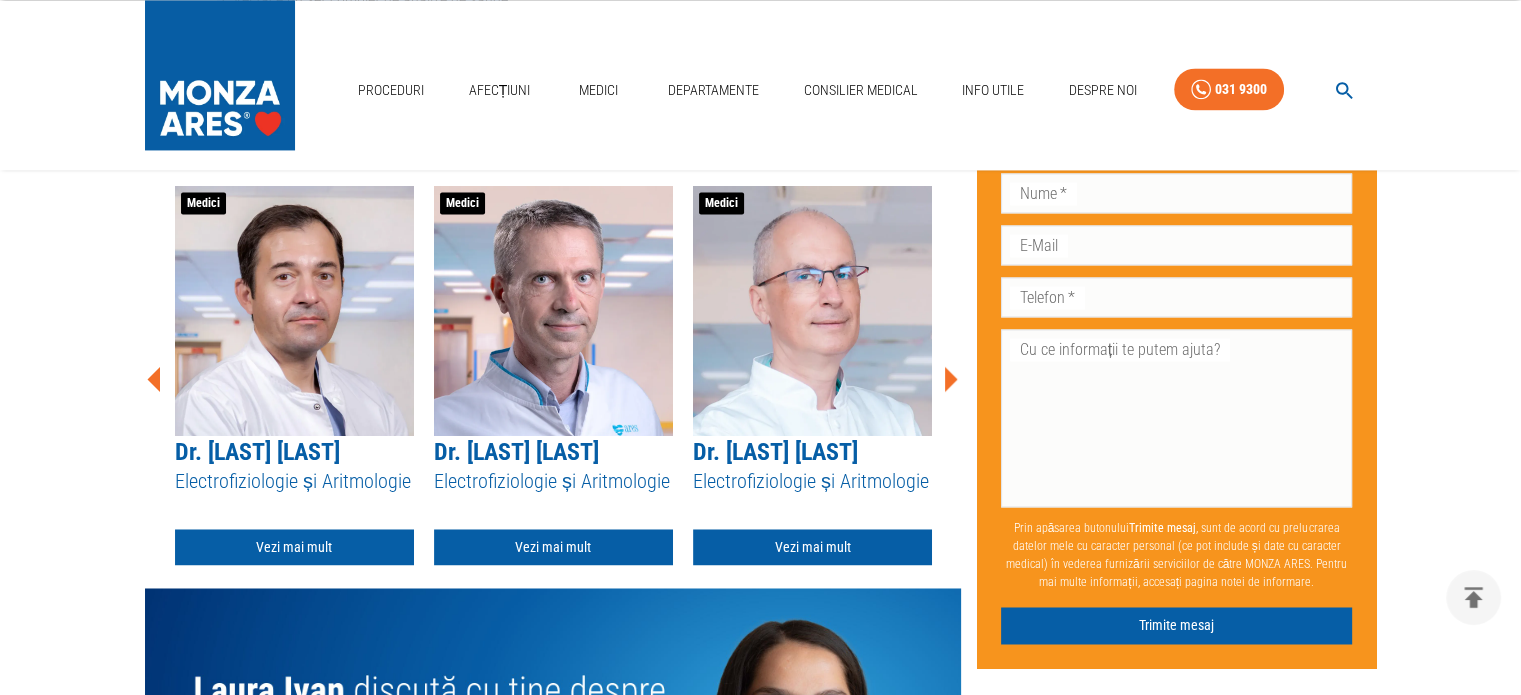 scroll, scrollTop: 3100, scrollLeft: 0, axis: vertical 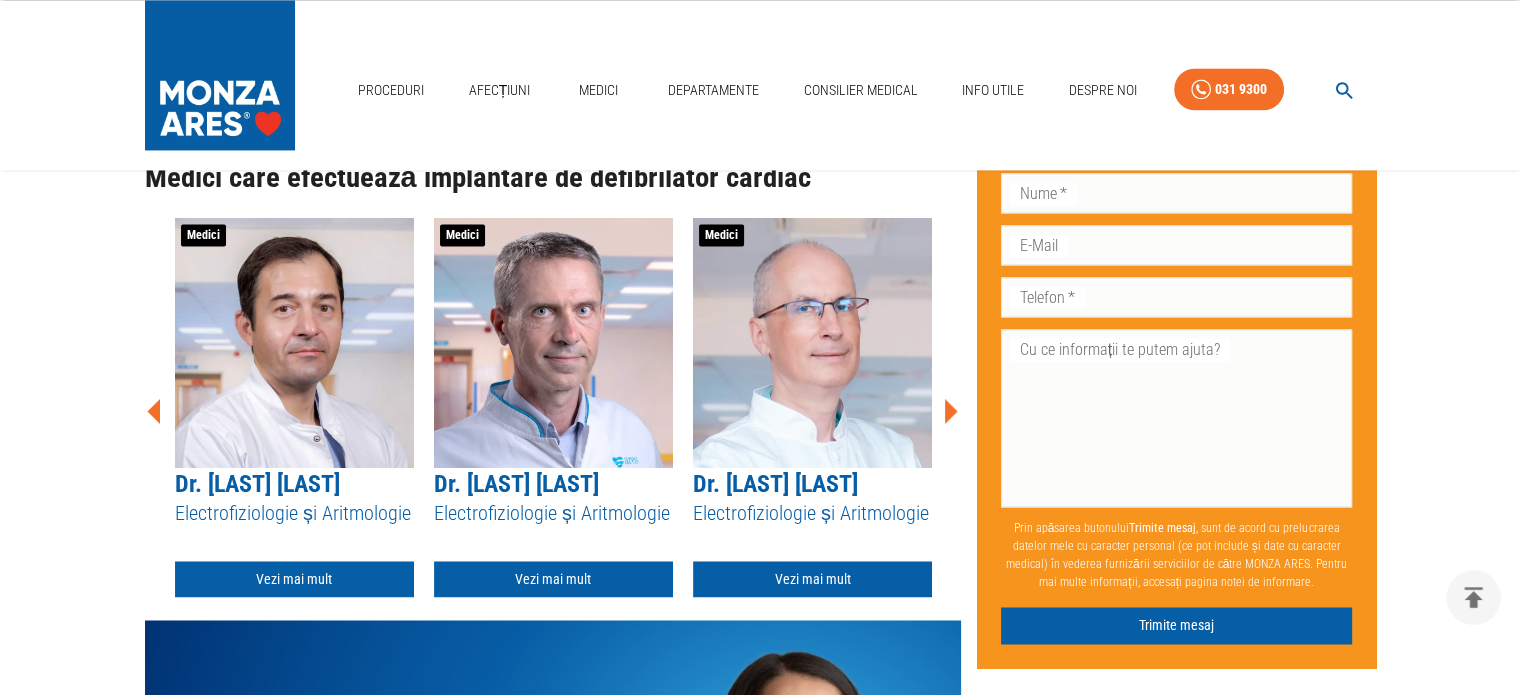 drag, startPoint x: 191, startPoint y: 478, endPoint x: 476, endPoint y: 505, distance: 286.2761 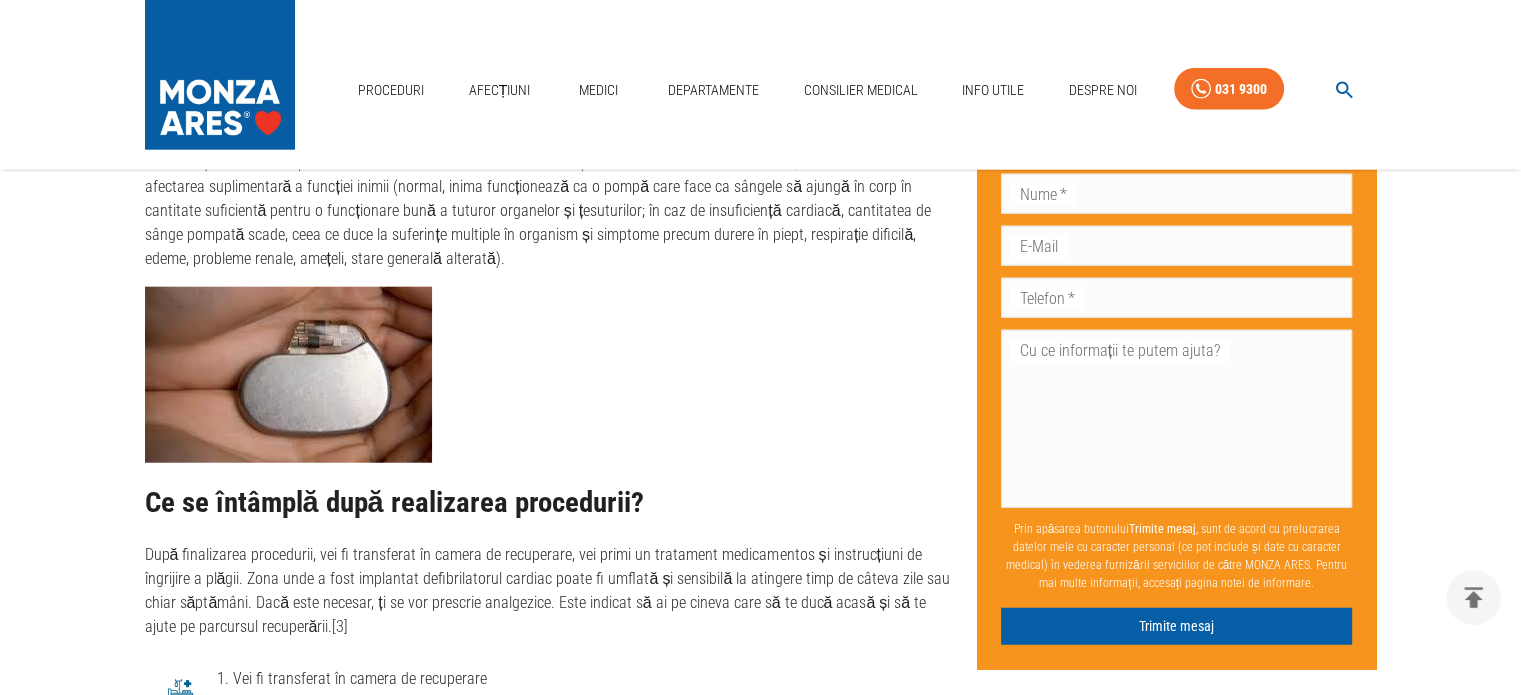 scroll, scrollTop: 5000, scrollLeft: 0, axis: vertical 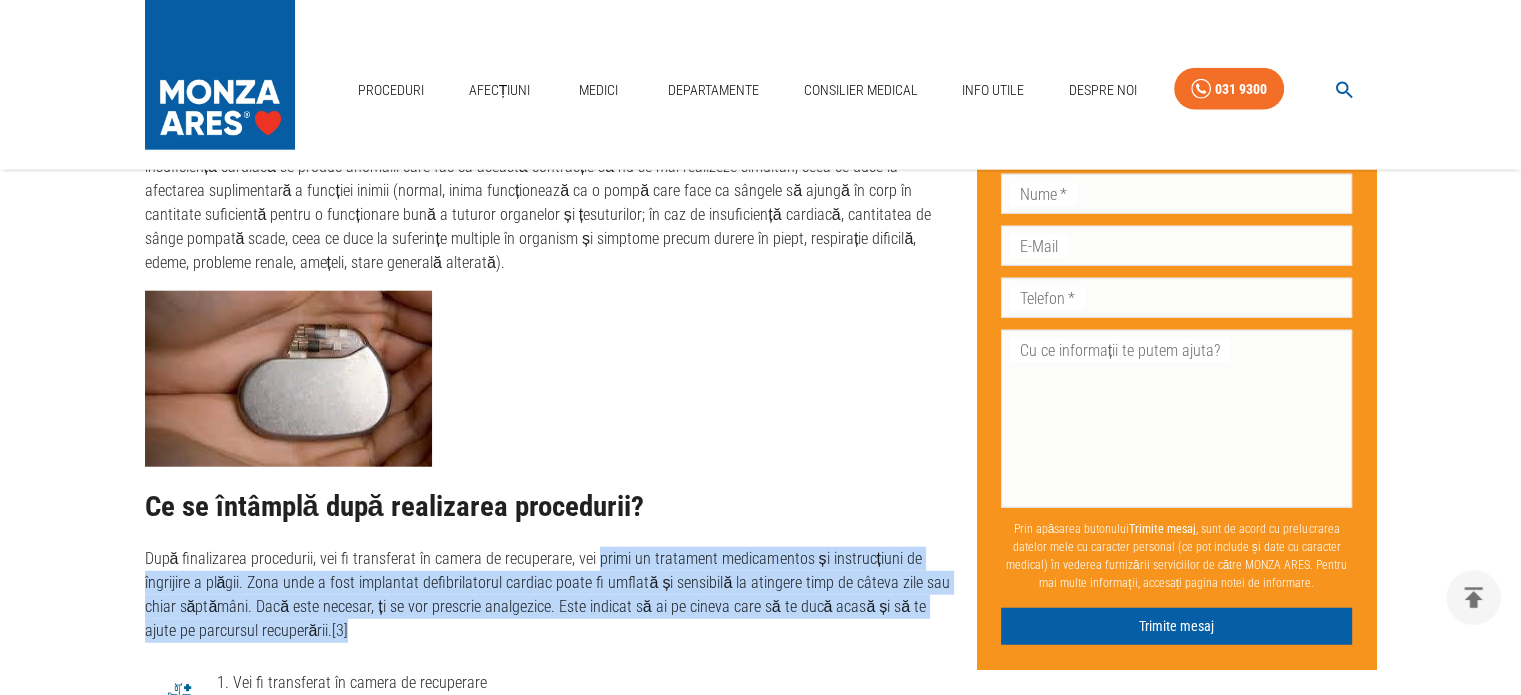 drag, startPoint x: 636, startPoint y: 563, endPoint x: 412, endPoint y: 638, distance: 236.22235 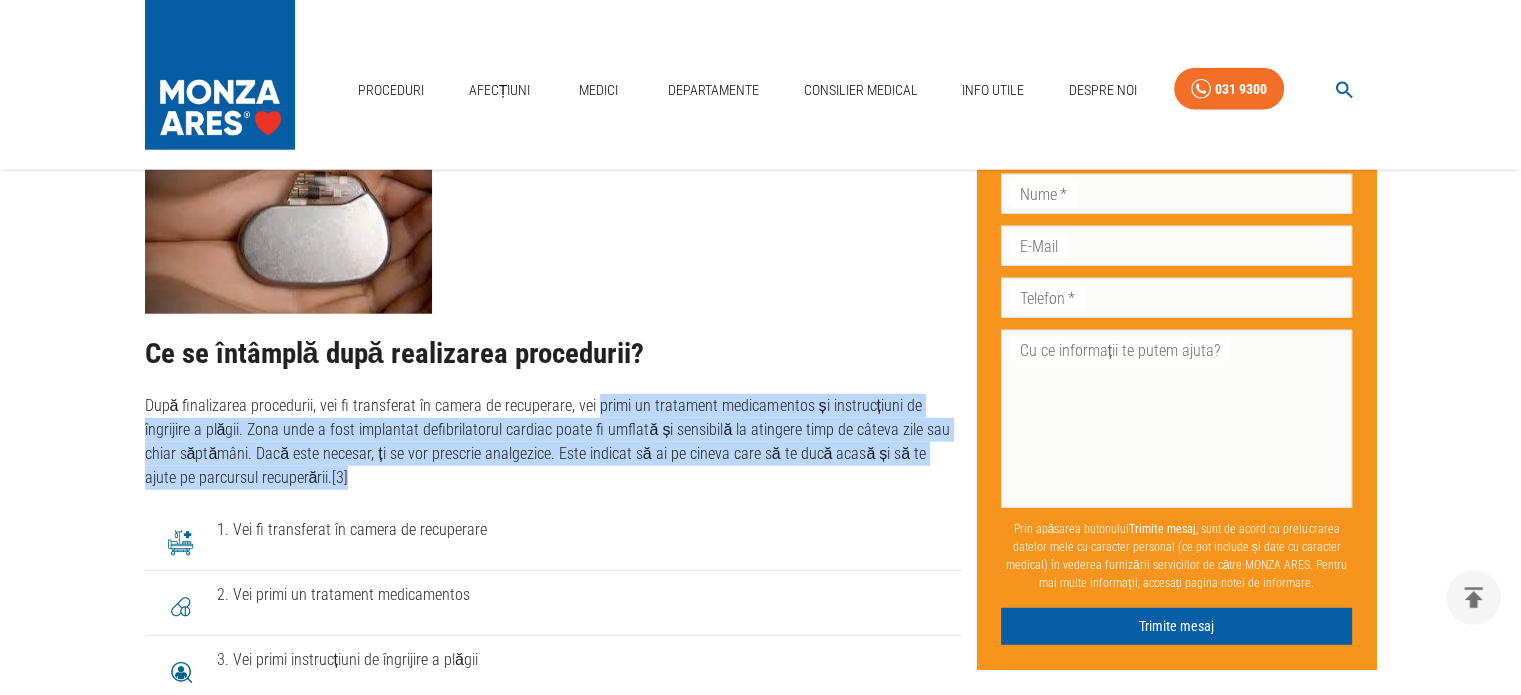 scroll, scrollTop: 5300, scrollLeft: 0, axis: vertical 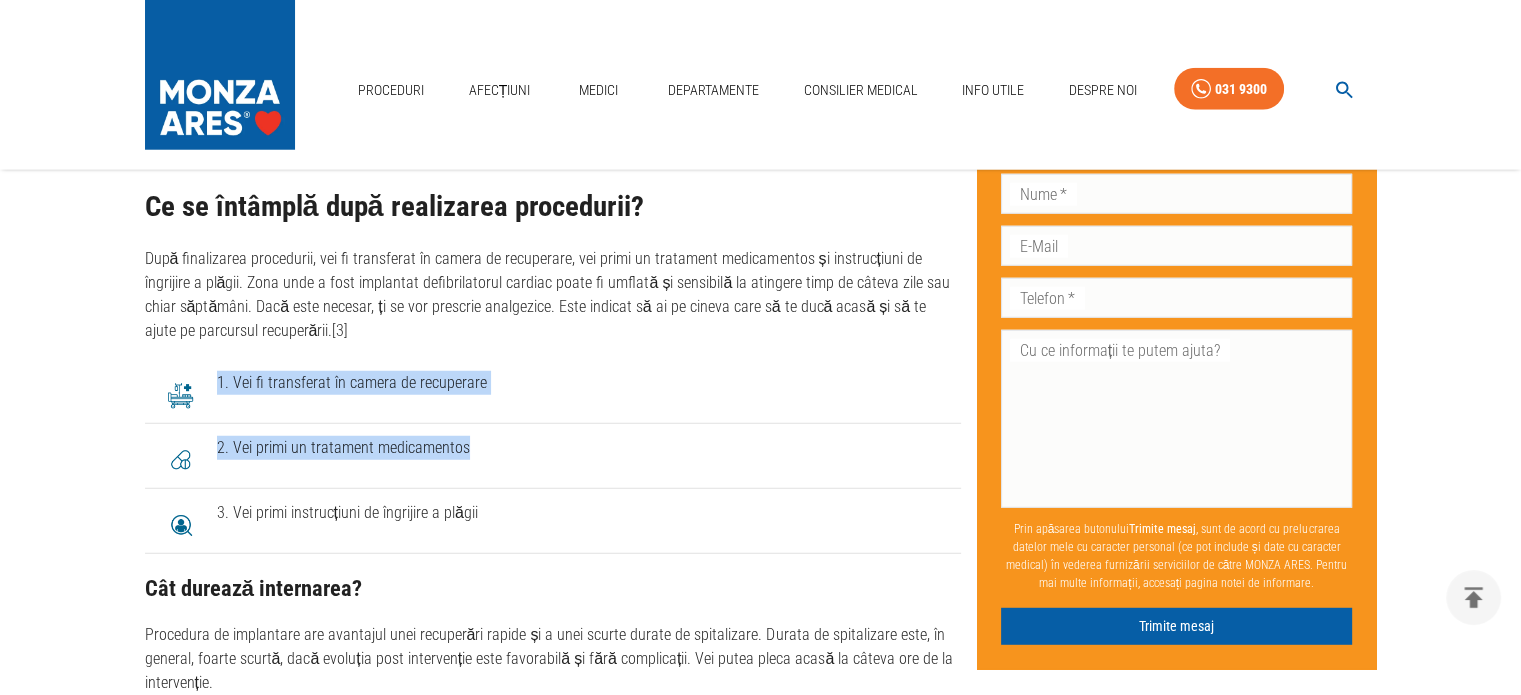 drag, startPoint x: 220, startPoint y: 397, endPoint x: 496, endPoint y: 485, distance: 289.68948 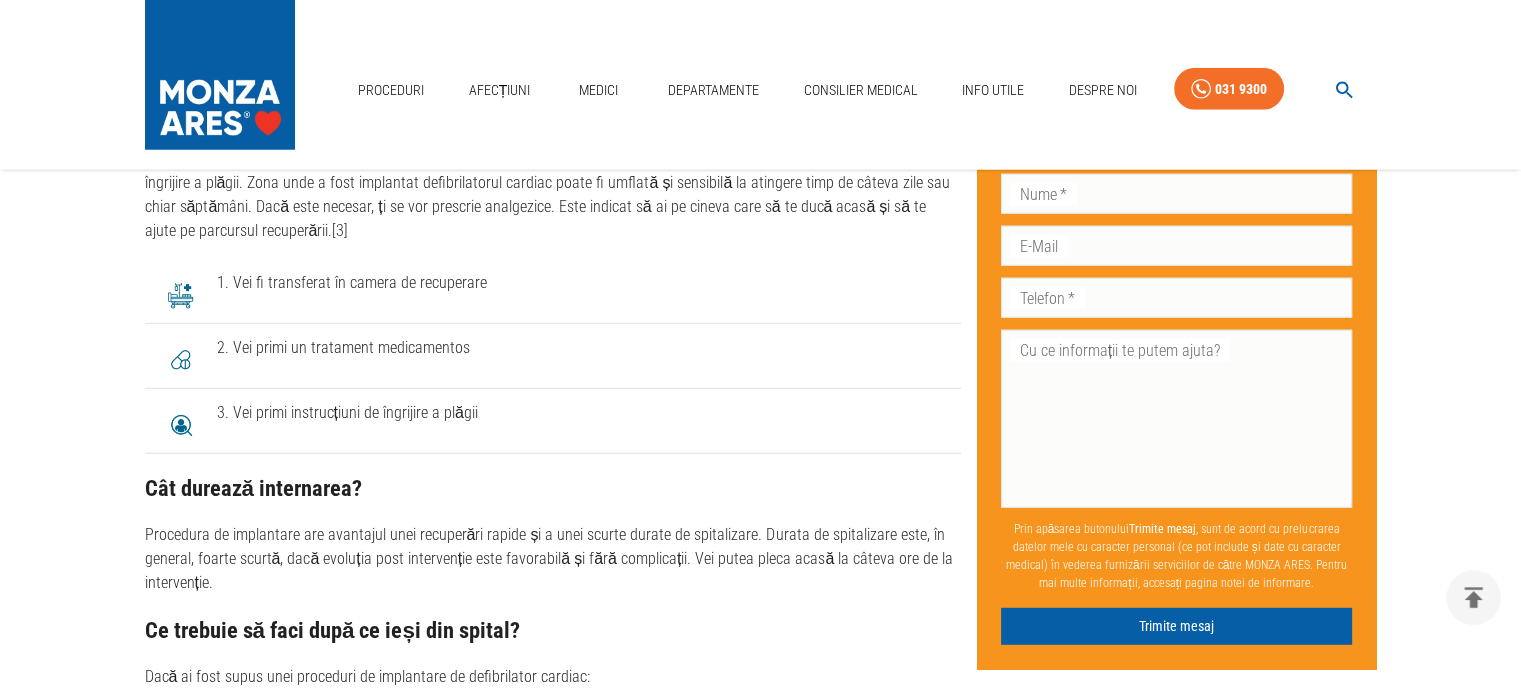 scroll, scrollTop: 5500, scrollLeft: 0, axis: vertical 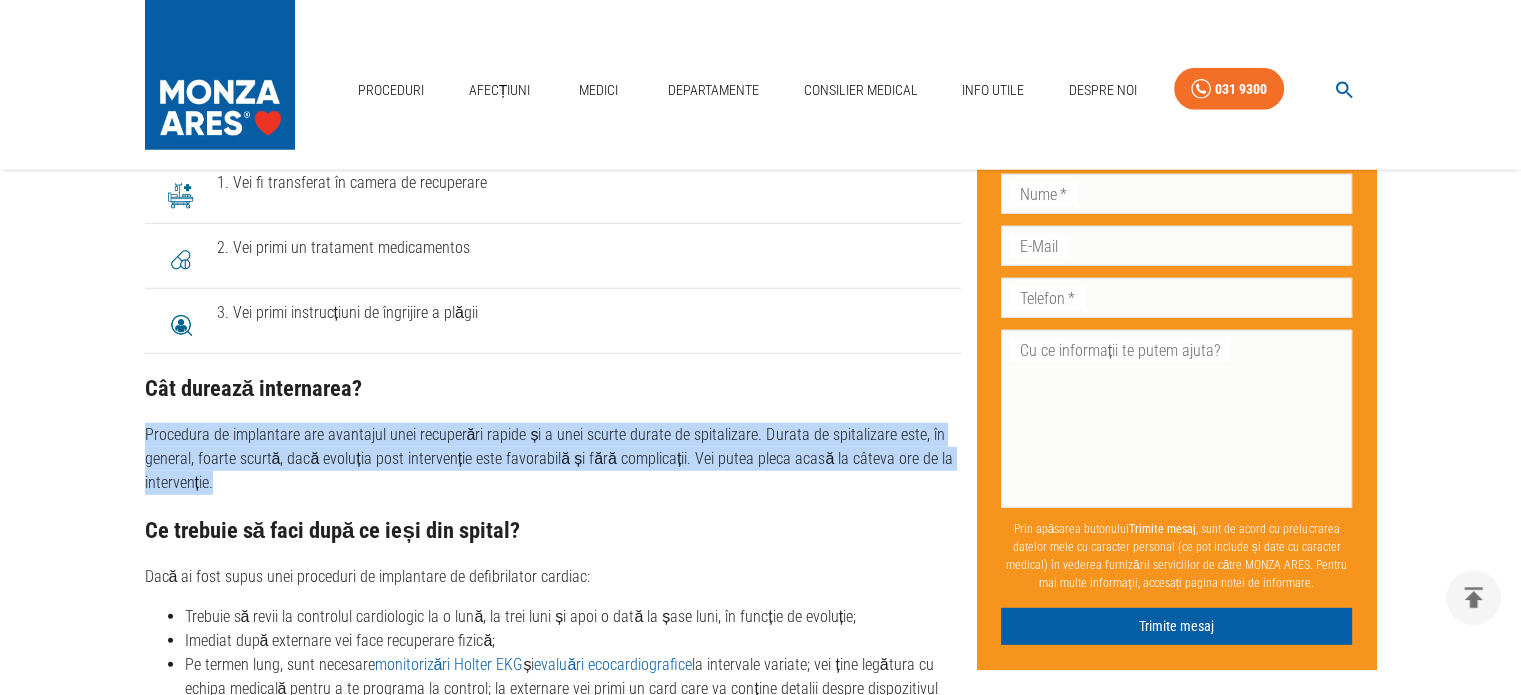 drag, startPoint x: 106, startPoint y: 423, endPoint x: 308, endPoint y: 497, distance: 215.12787 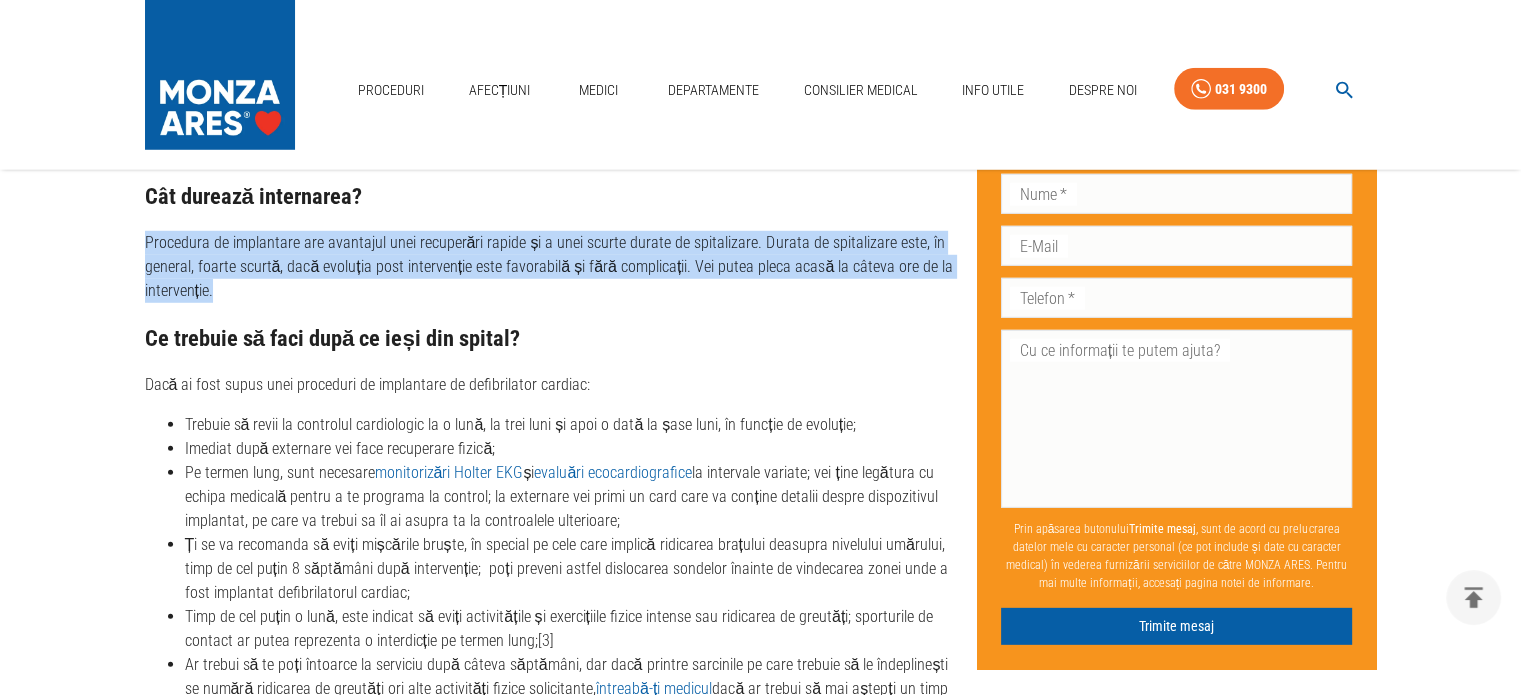 scroll, scrollTop: 5700, scrollLeft: 0, axis: vertical 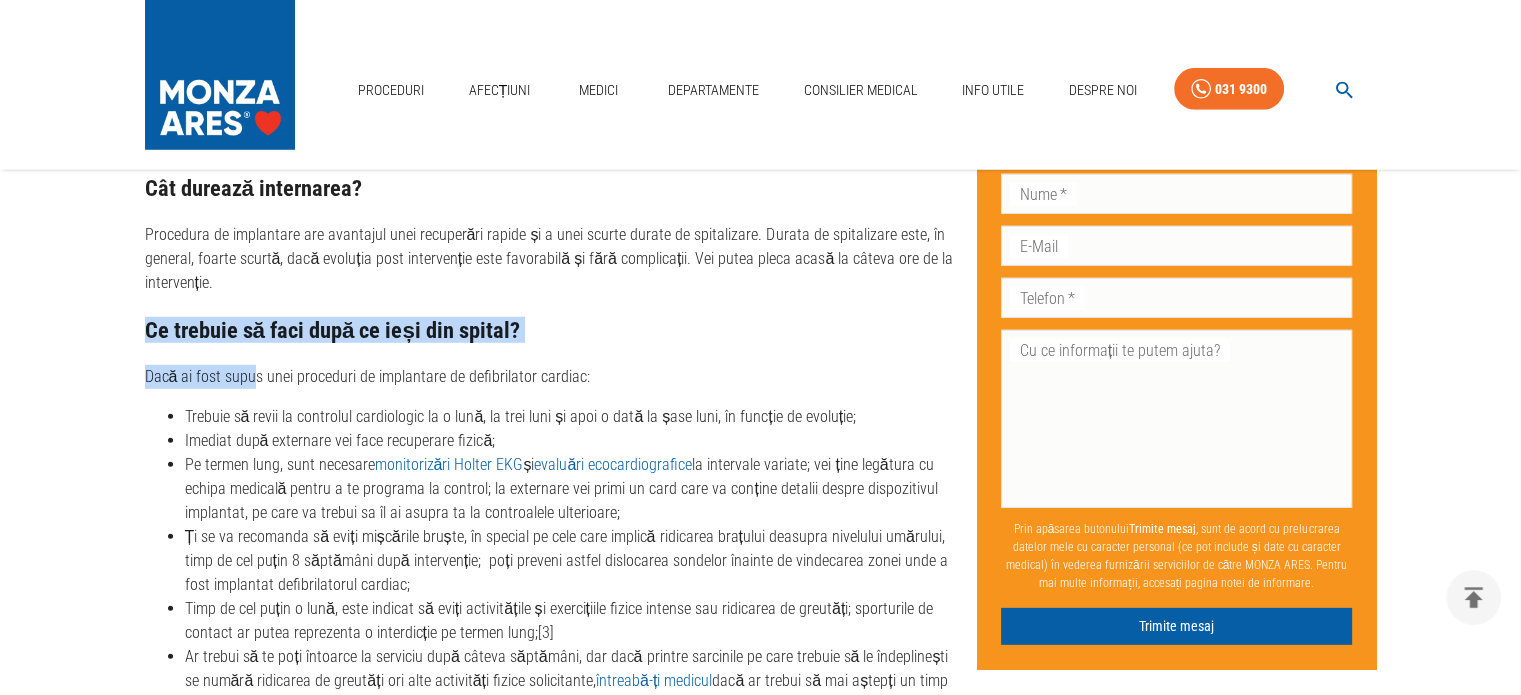 drag, startPoint x: 140, startPoint y: 339, endPoint x: 248, endPoint y: 370, distance: 112.36102 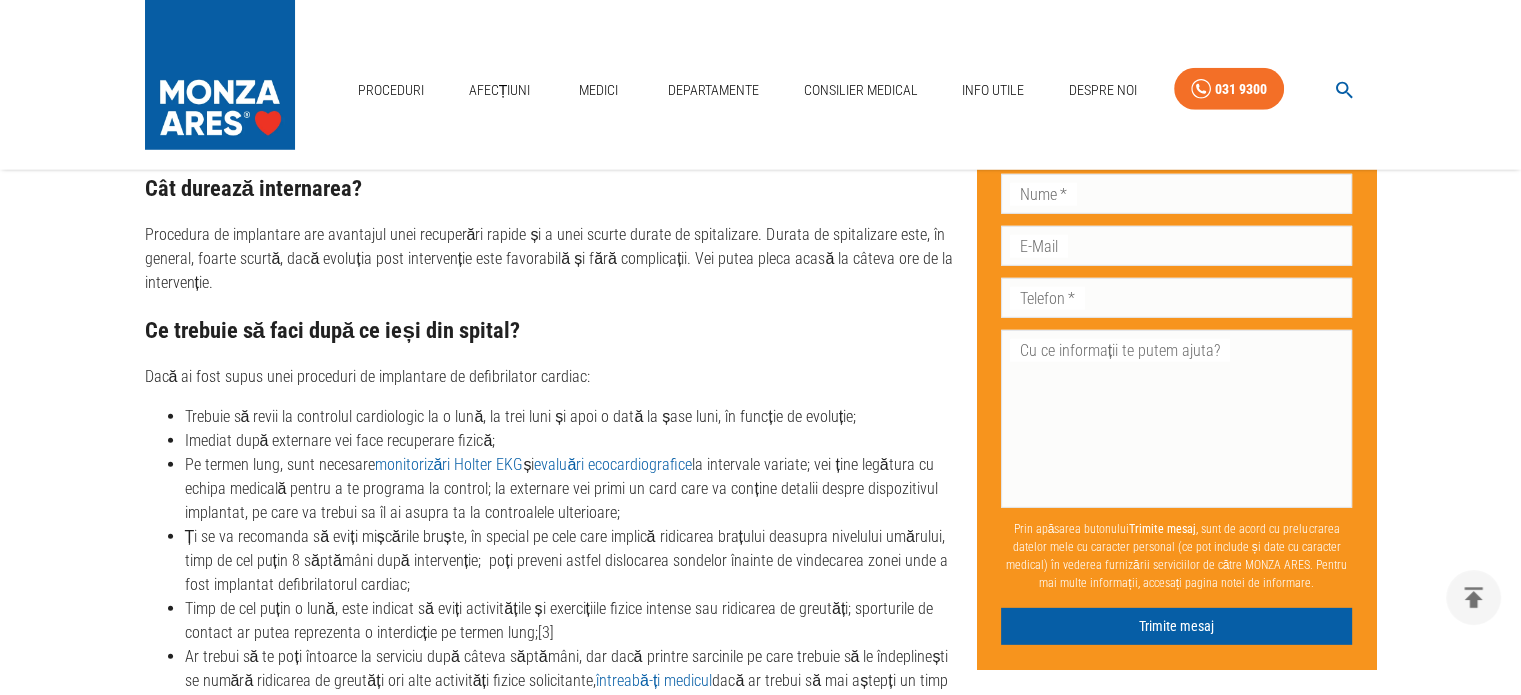 click on "Cât durează internarea?  Procedura de implantare are avantajul unei recuperări rapide și a unei scurte durate de spitalizare. Durata de spitalizare este, în general, foarte scurtă, dacă evoluția post intervenție este favorabilă și fără complicații. Vei putea pleca acasă la câteva ore de la intervenție. Ce trebuie să faci după ce ieși din spital?  Dacă ai fost supus unei proceduri de implantare de defibrilator cardiac: Trebuie să revii la controlul cardiologic la o lună, la trei luni și apoi o dată la șase luni, în funcție de evoluție; Imediat după externare vei face recuperare fizică; Pe termen lung, sunt necesare  monitorizări Holter EKG  și  evaluări ecocardiografice  la intervale variate; vei ține legătura cu echipa medicală pentru a te programa la control; la externare vei primi un card care va conține detalii despre dispozitivul implantat, pe care va trebui sa îl ai asupra ta la controalele ulterioare; întreabă-ți medicul" at bounding box center (553, 482) 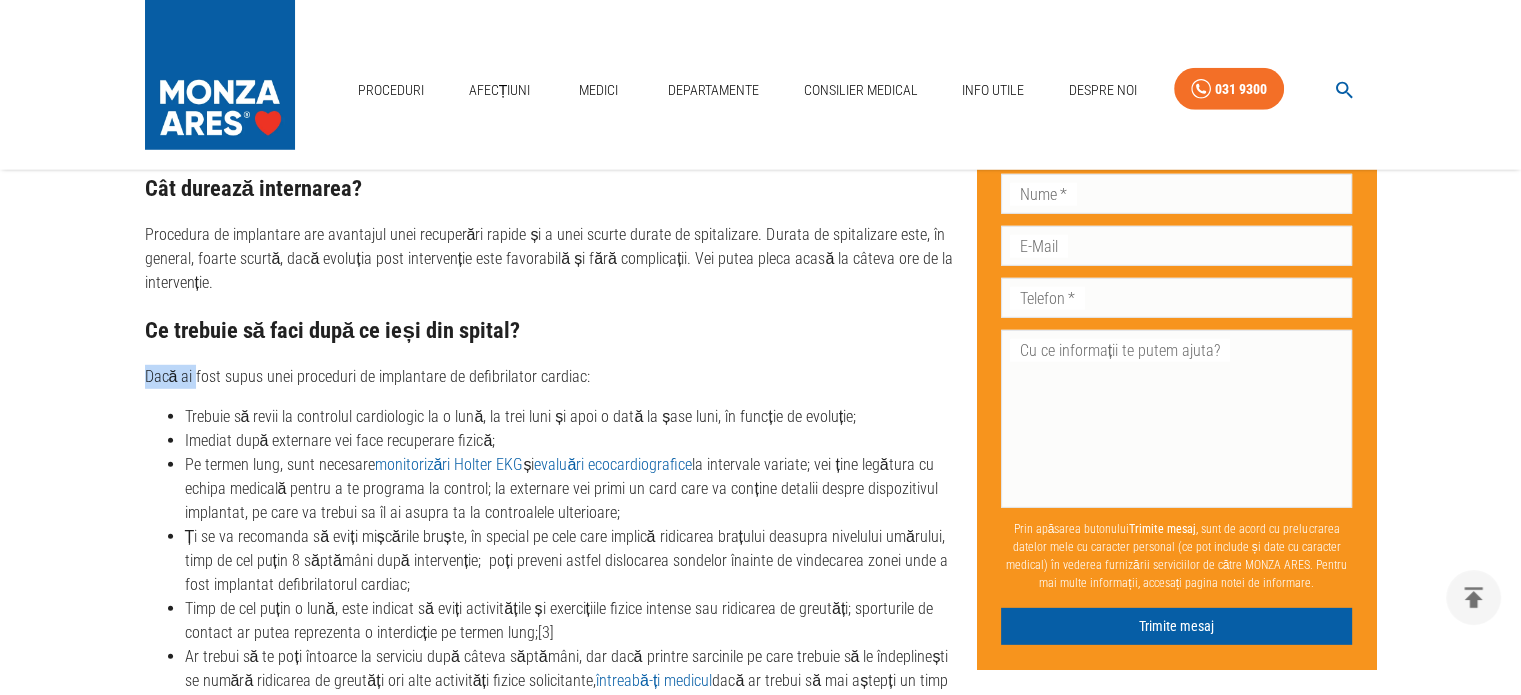 drag, startPoint x: 128, startPoint y: 363, endPoint x: 264, endPoint y: 383, distance: 137.46272 